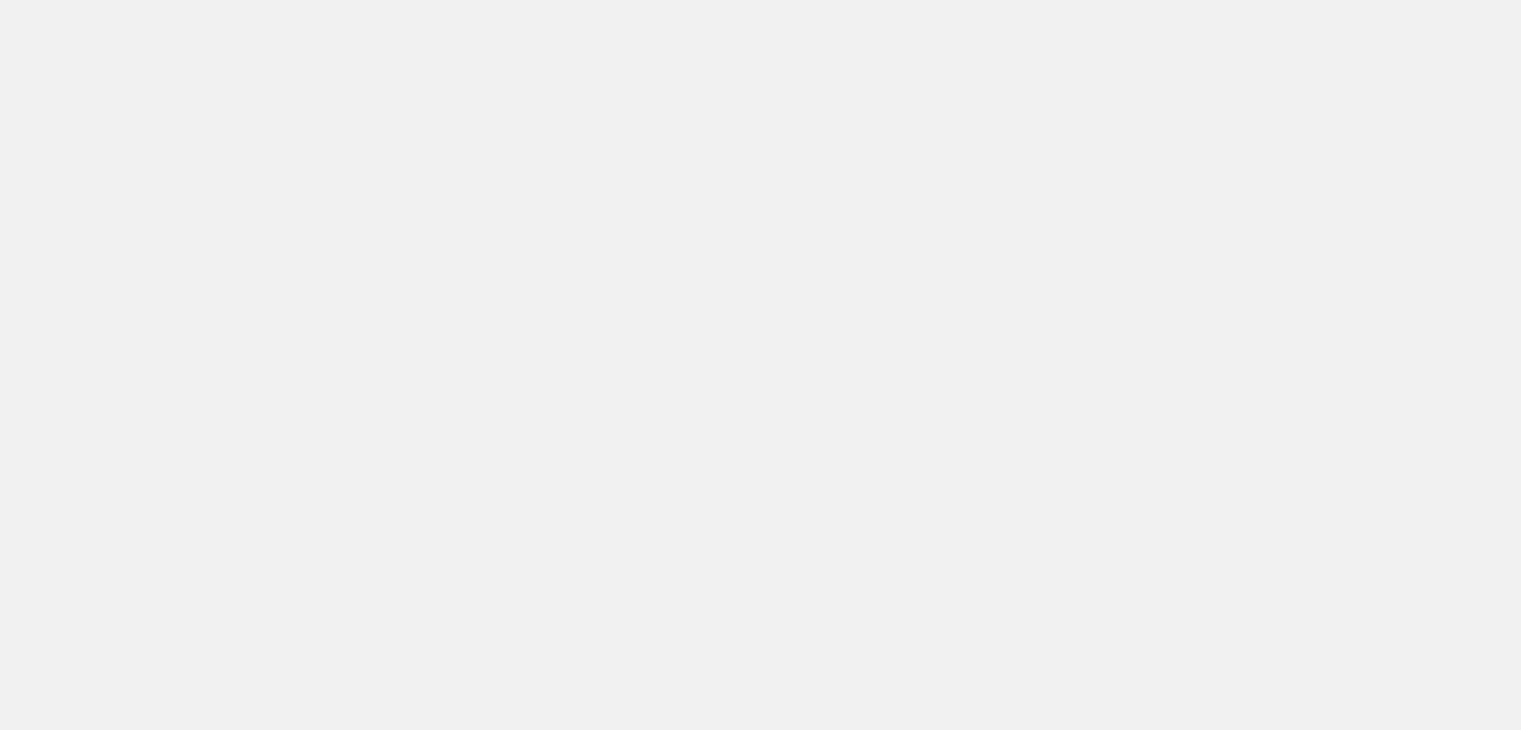 scroll, scrollTop: 0, scrollLeft: 0, axis: both 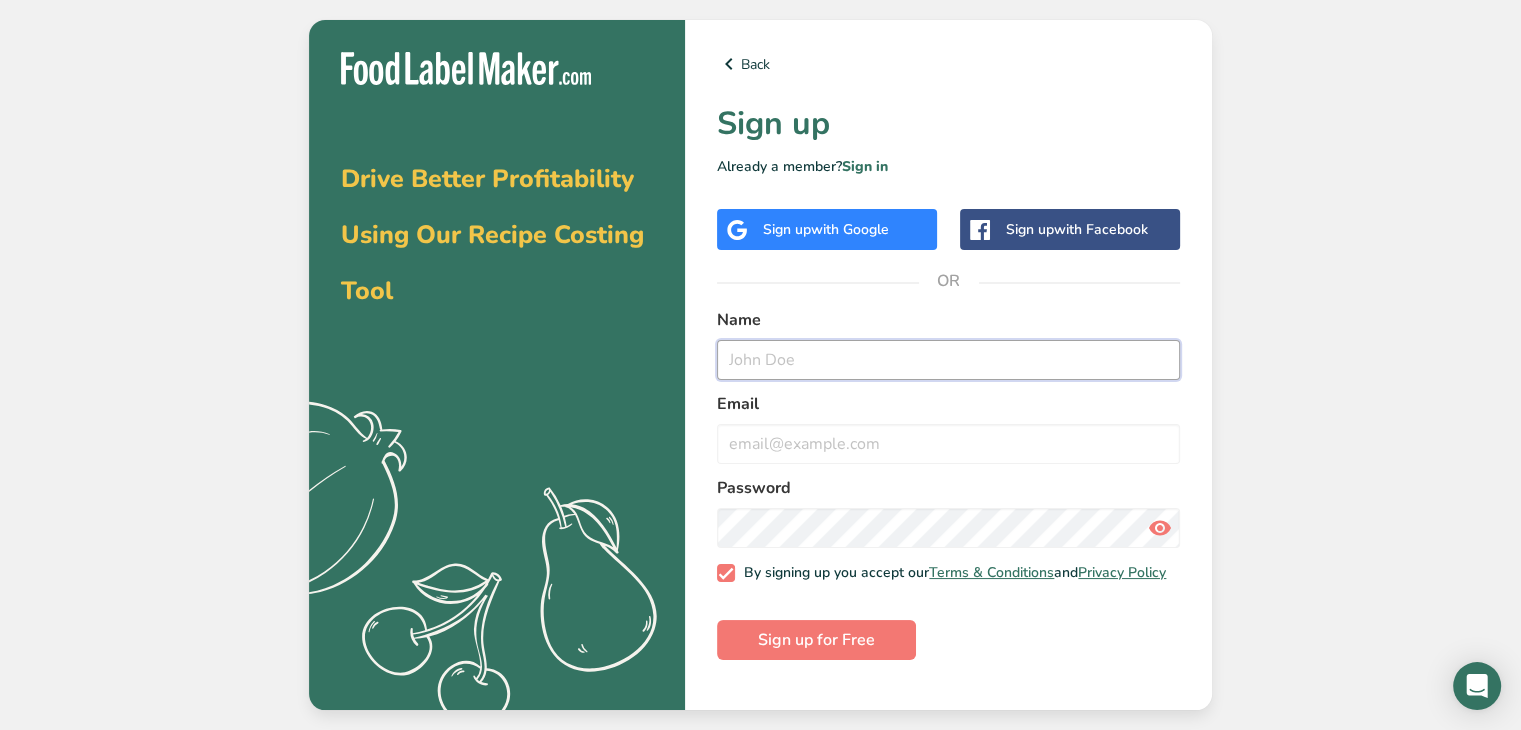click at bounding box center [948, 360] 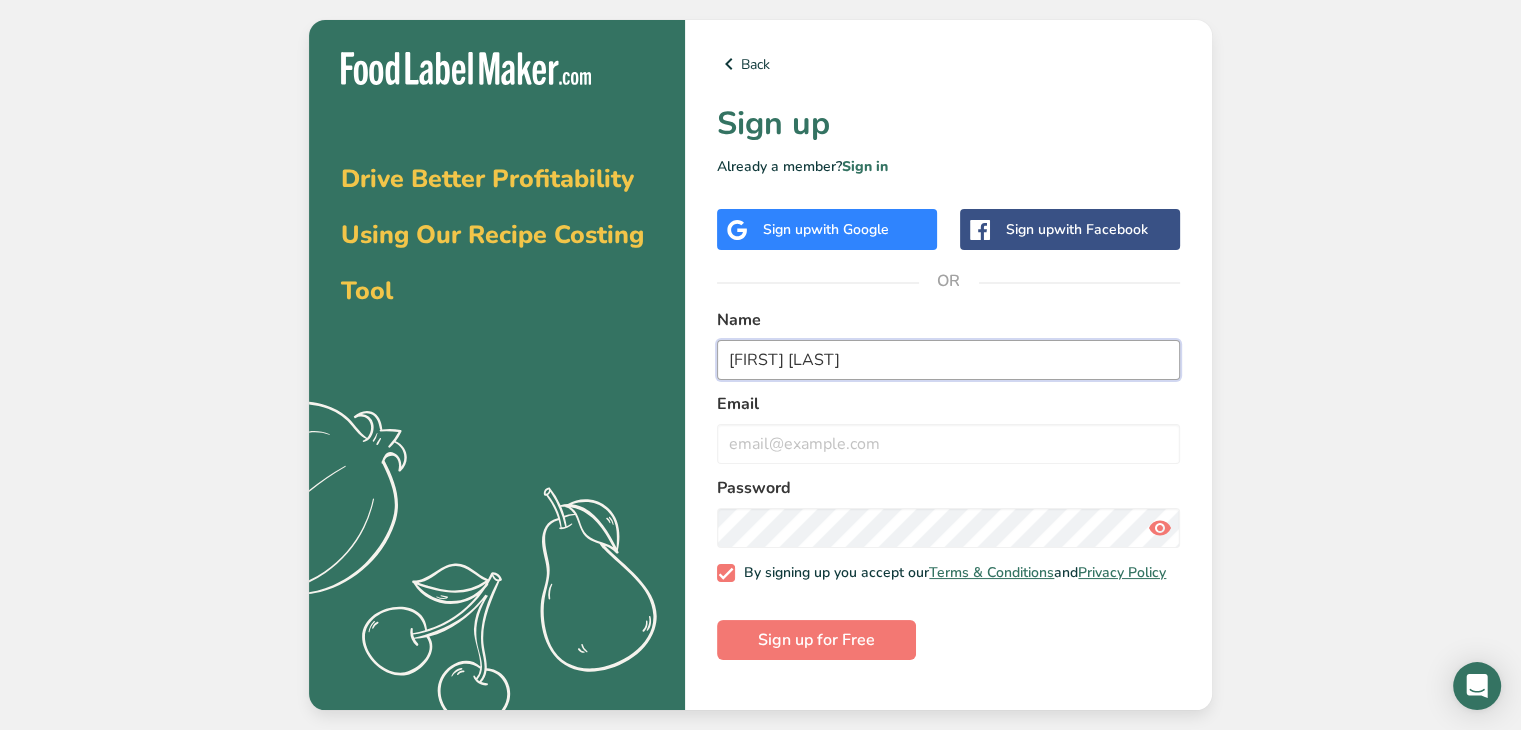 type on "[FIRST] [LAST]" 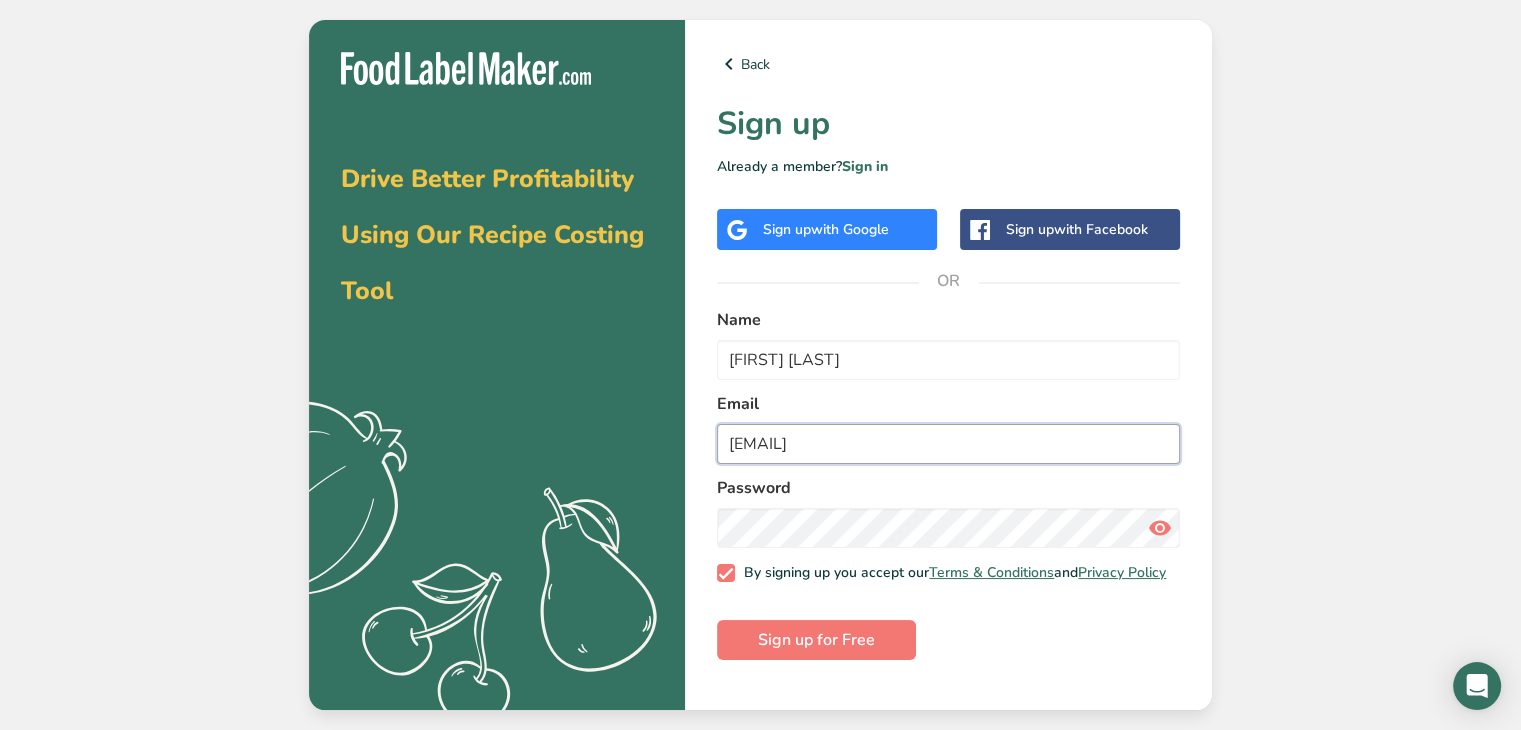 type on "[EMAIL]" 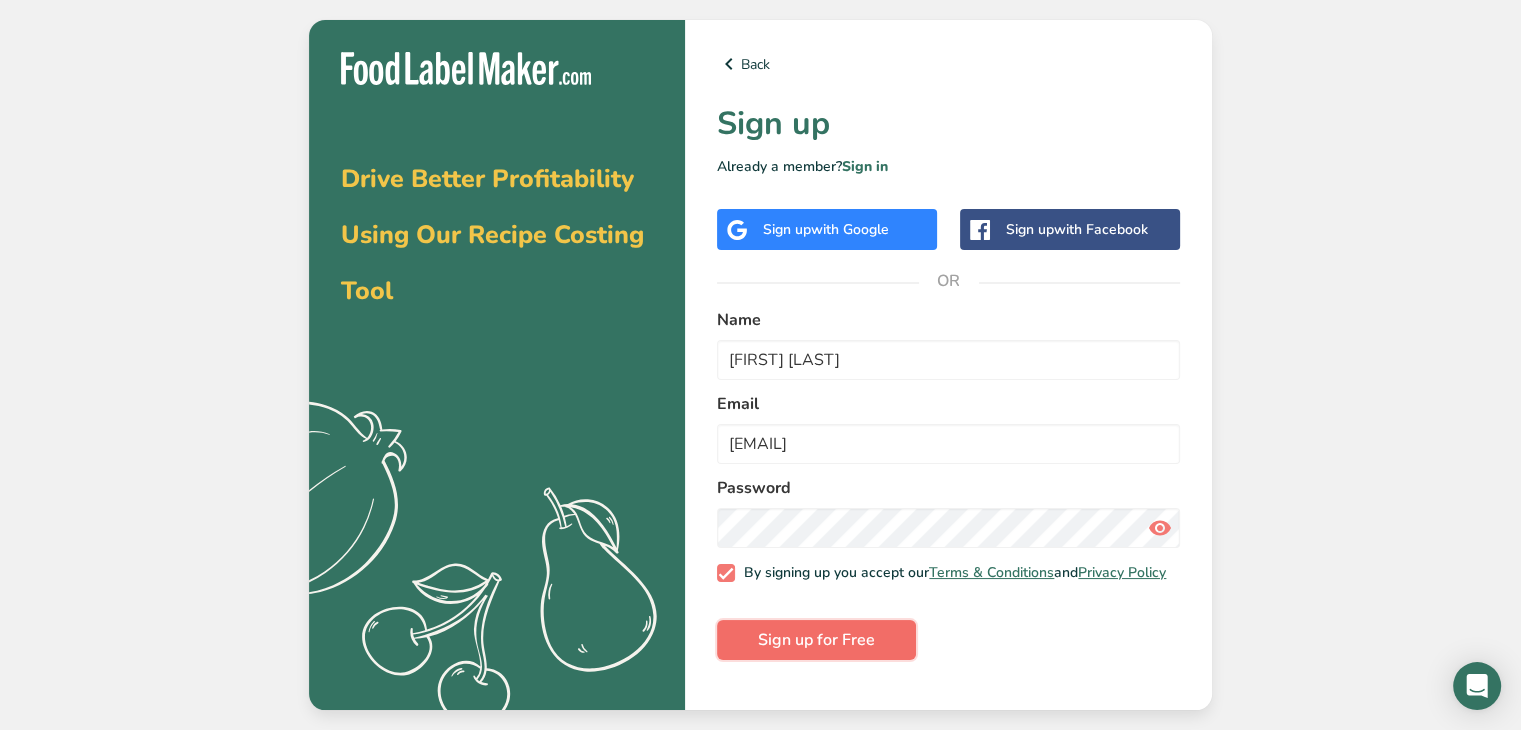 click on "Sign up for Free" at bounding box center [816, 640] 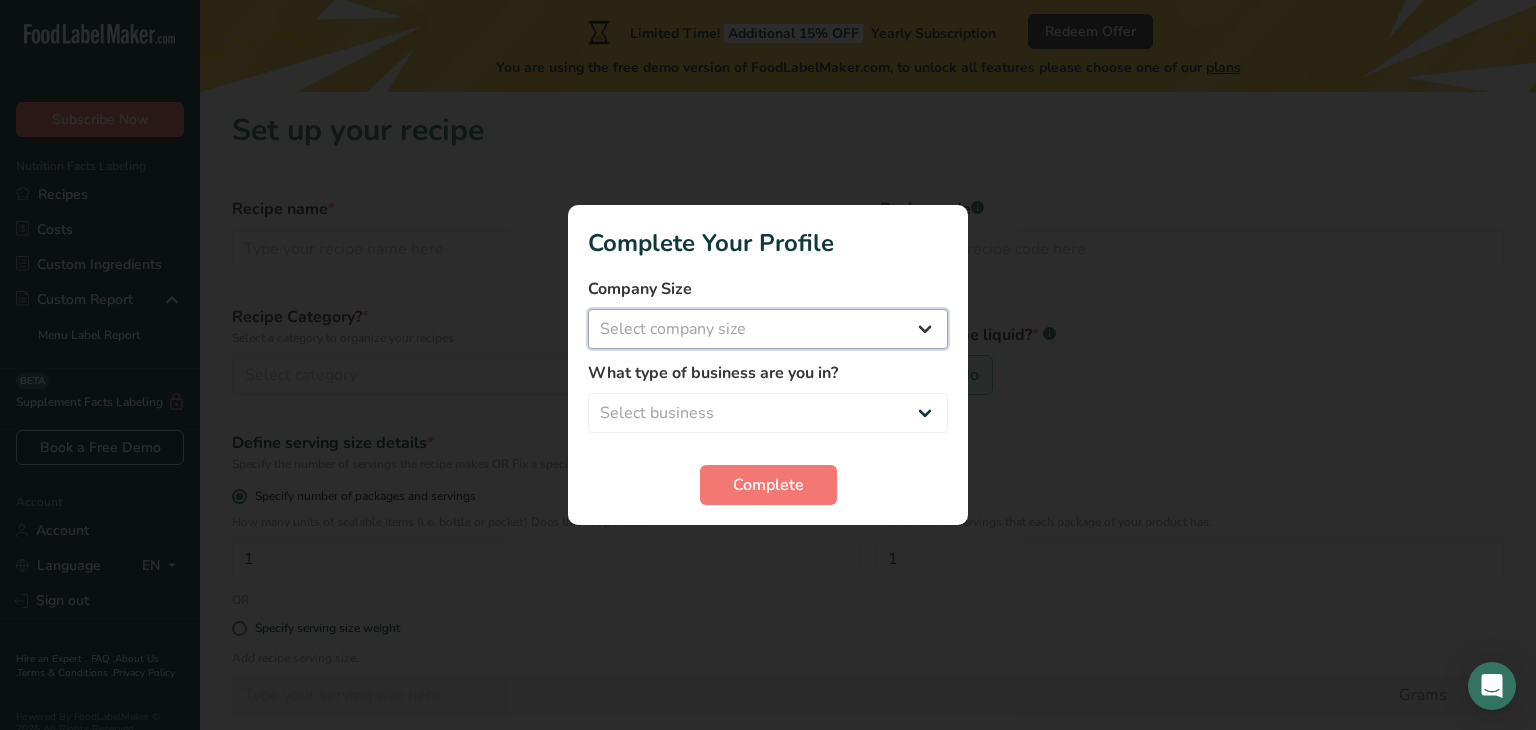click on "Select company size
Fewer than 10 Employees
10 to 50 Employees
51 to 500 Employees
Over 500 Employees" at bounding box center [768, 329] 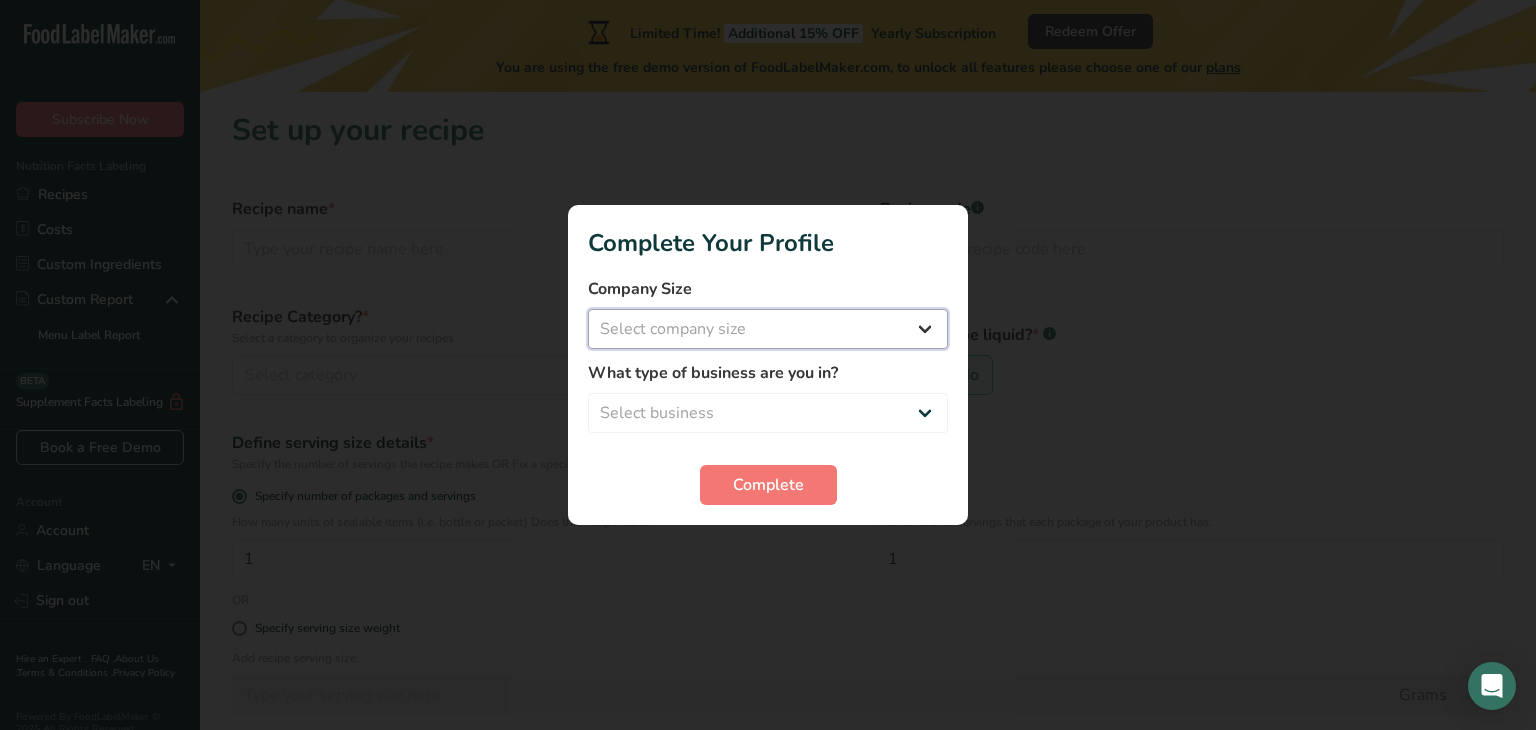 select on "2" 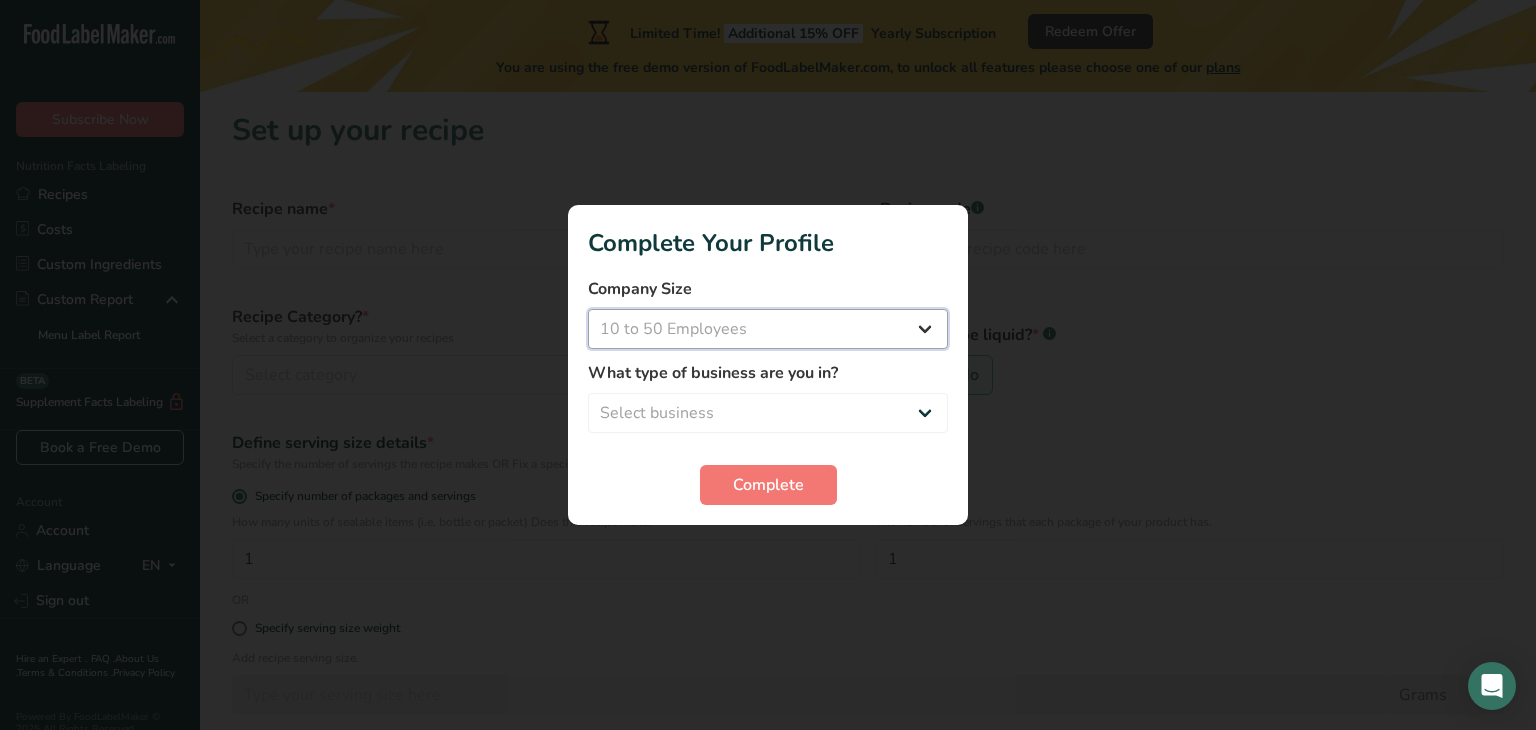 click on "Select company size
Fewer than 10 Employees
10 to 50 Employees
51 to 500 Employees
Over 500 Employees" at bounding box center (768, 329) 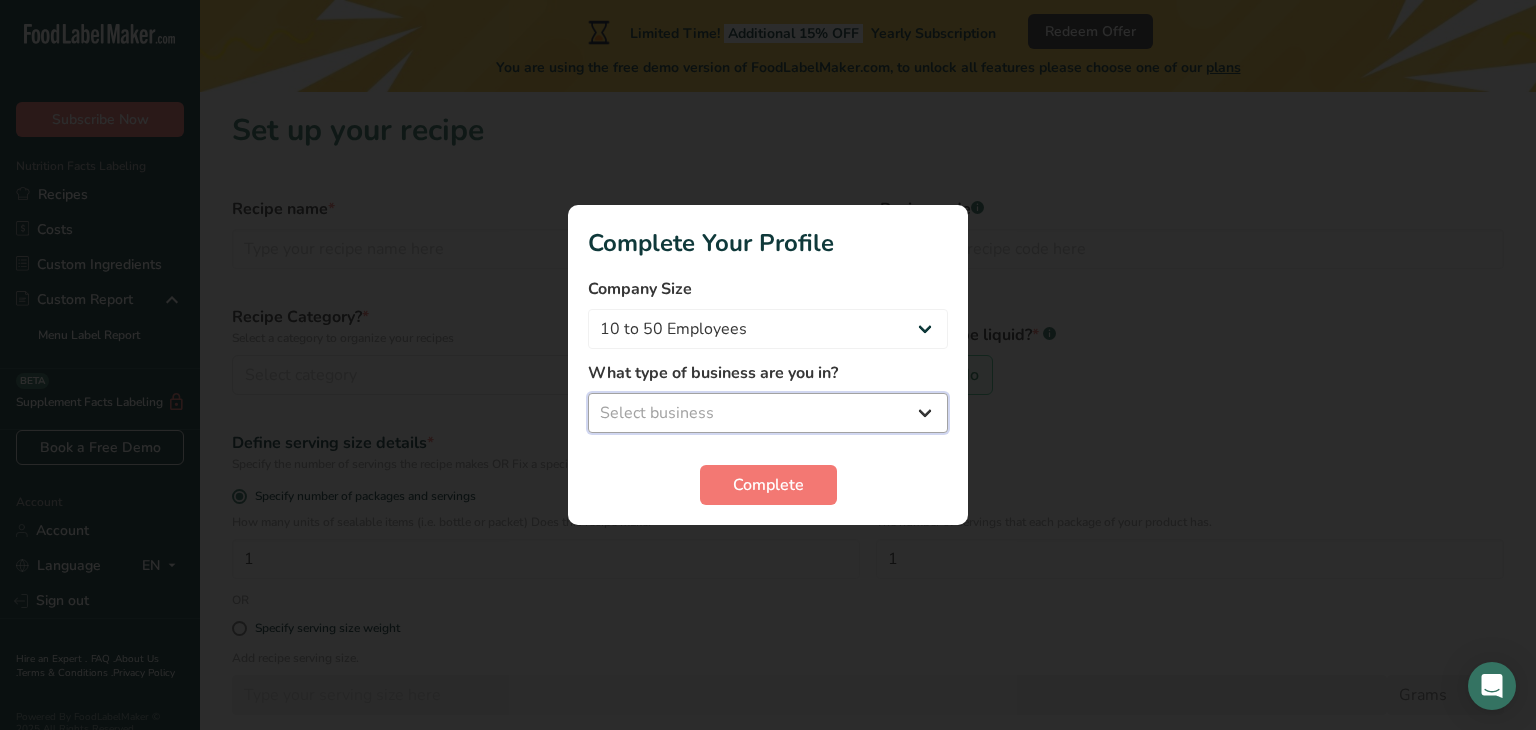 click on "Select business
Packaged Food Manufacturer
Restaurant & Cafe
Bakery
Meal Plans & Catering Company
Nutritionist
Food Blogger
Personal Trainer
Other" at bounding box center (768, 413) 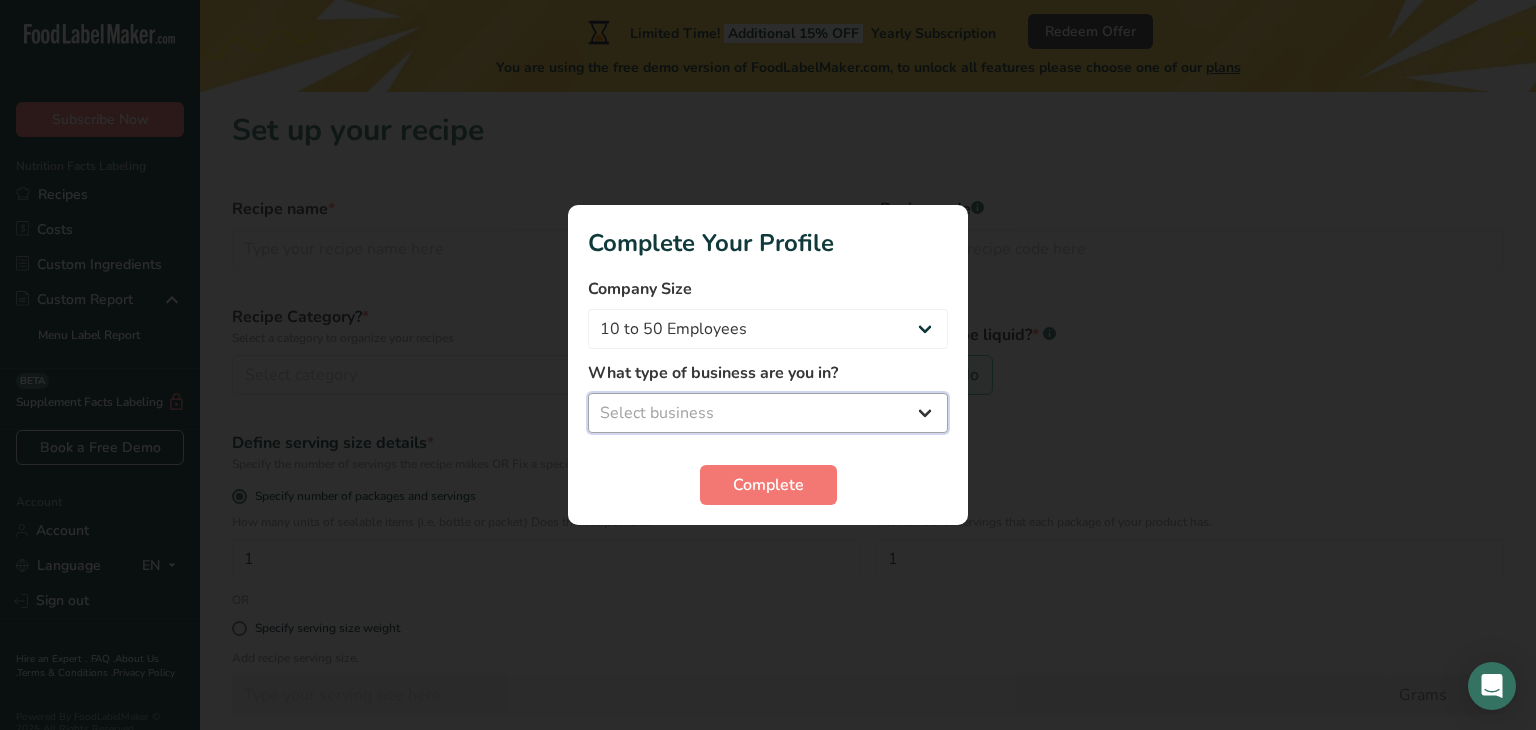 select on "2" 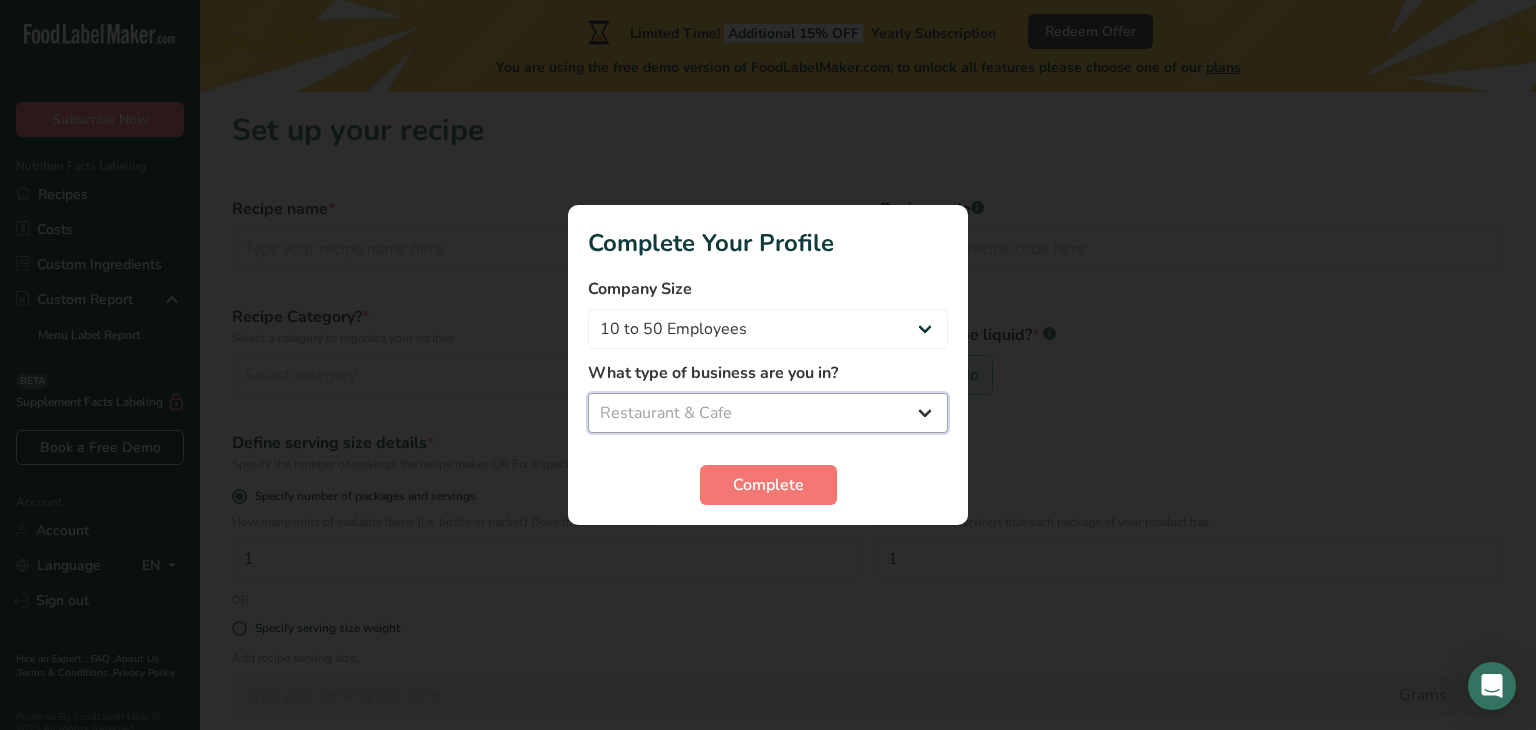 click on "Select business
Packaged Food Manufacturer
Restaurant & Cafe
Bakery
Meal Plans & Catering Company
Nutritionist
Food Blogger
Personal Trainer
Other" at bounding box center (768, 413) 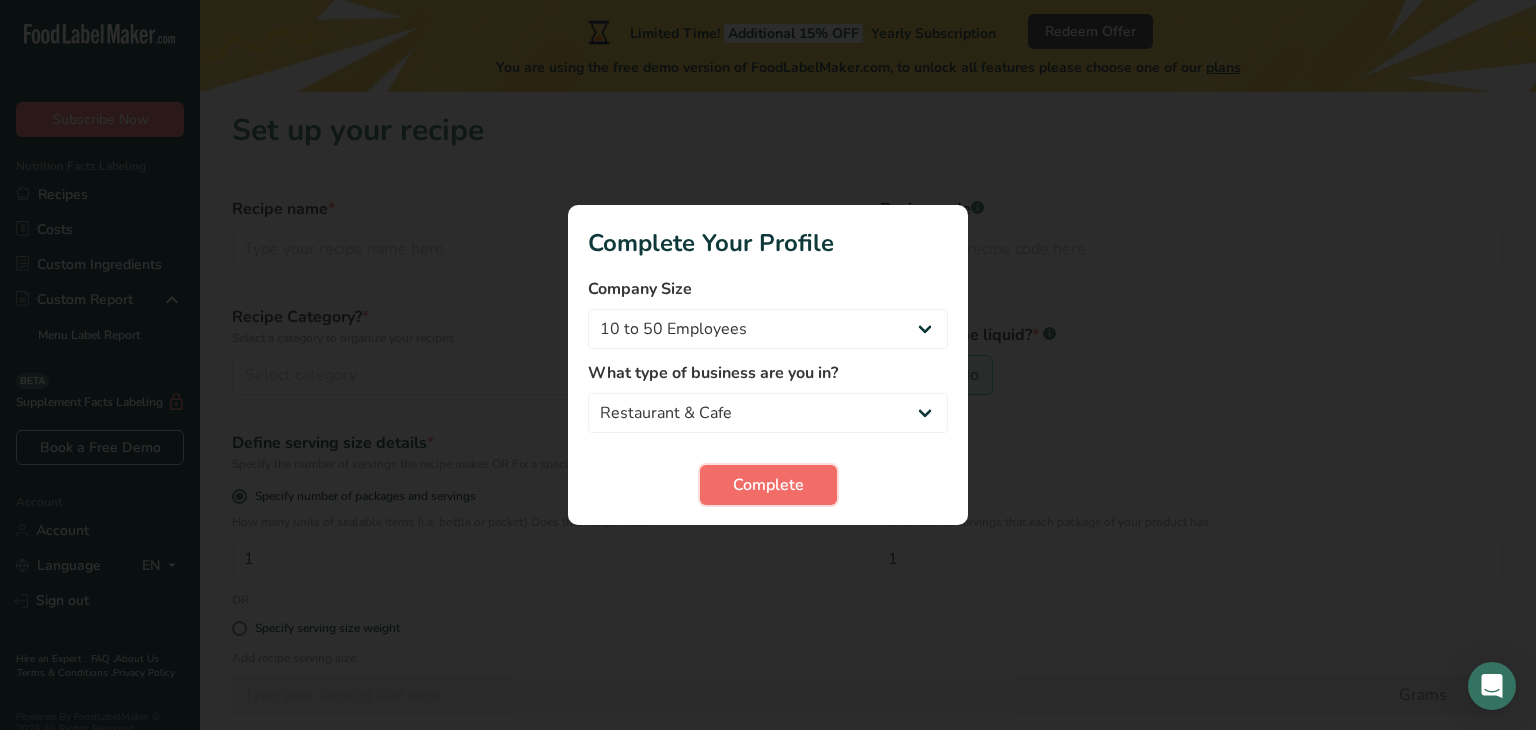 click on "Complete" at bounding box center [768, 485] 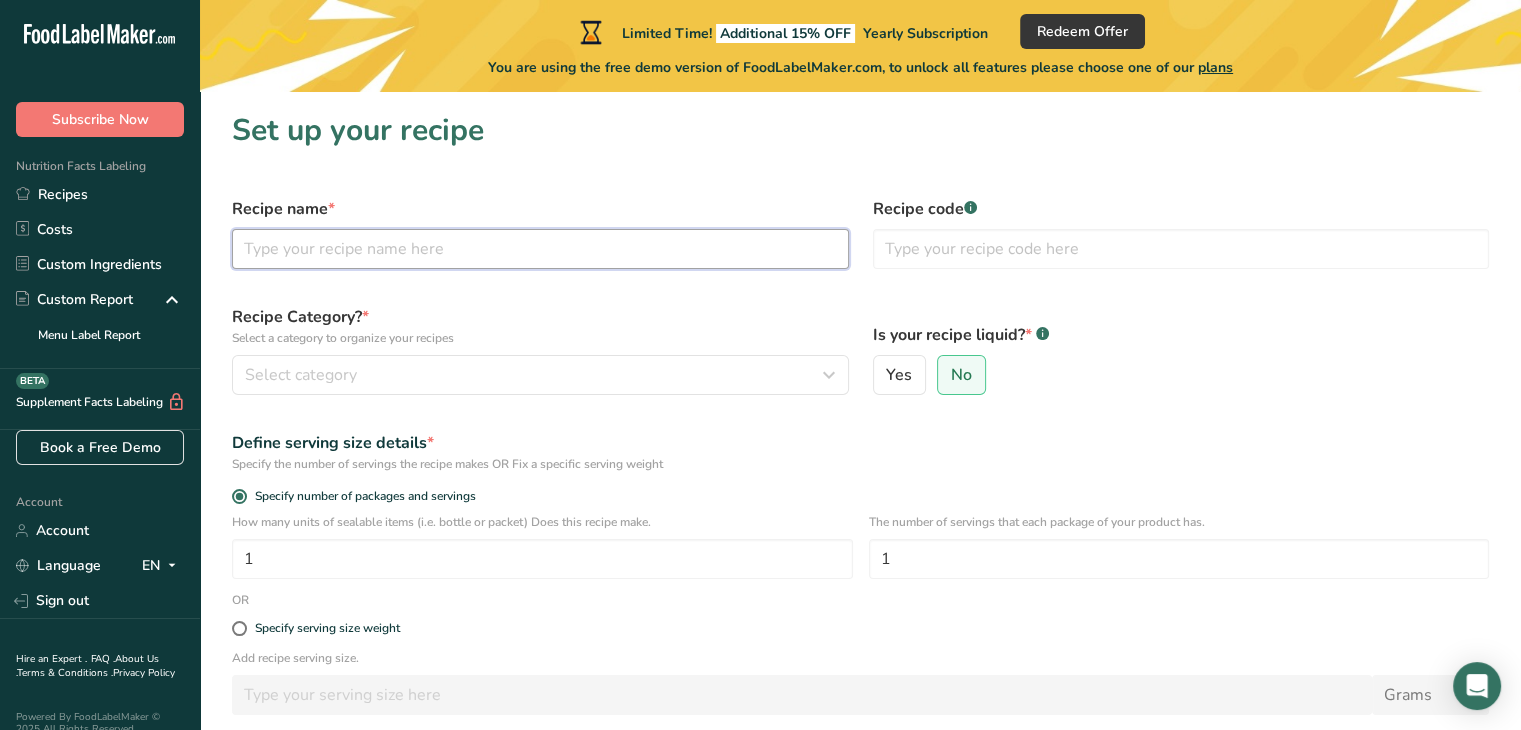 click at bounding box center (540, 249) 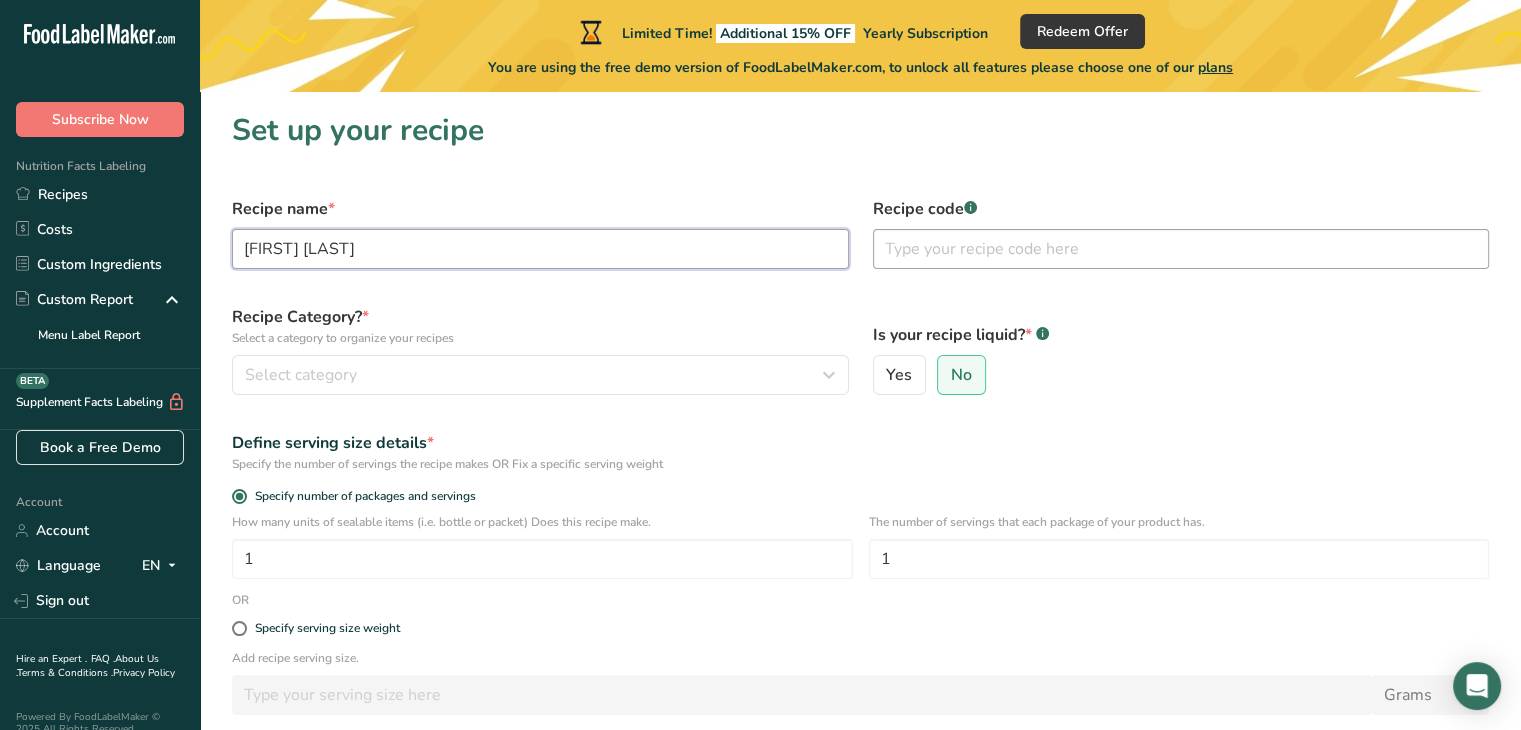 type on "[FIRST] [LAST]" 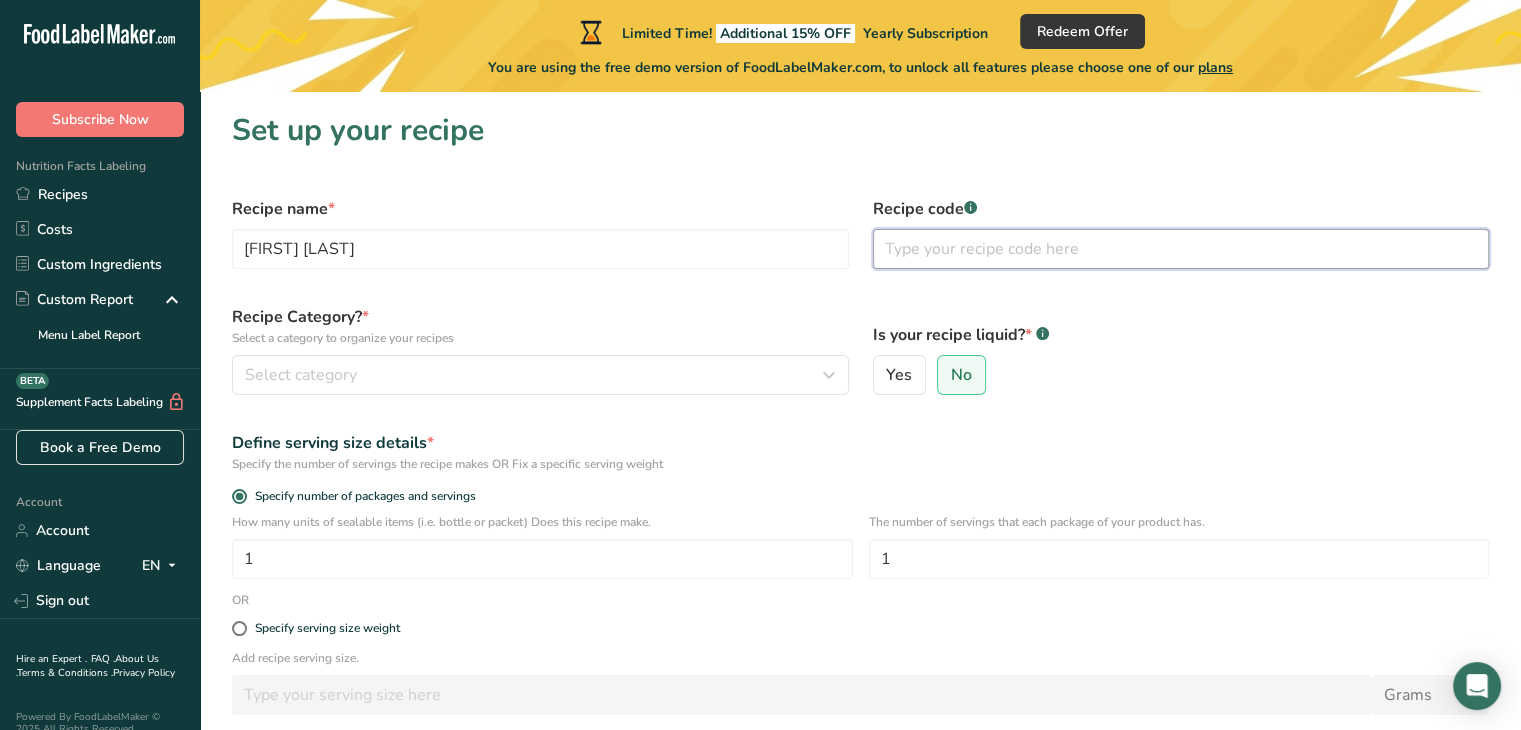 click at bounding box center (1181, 249) 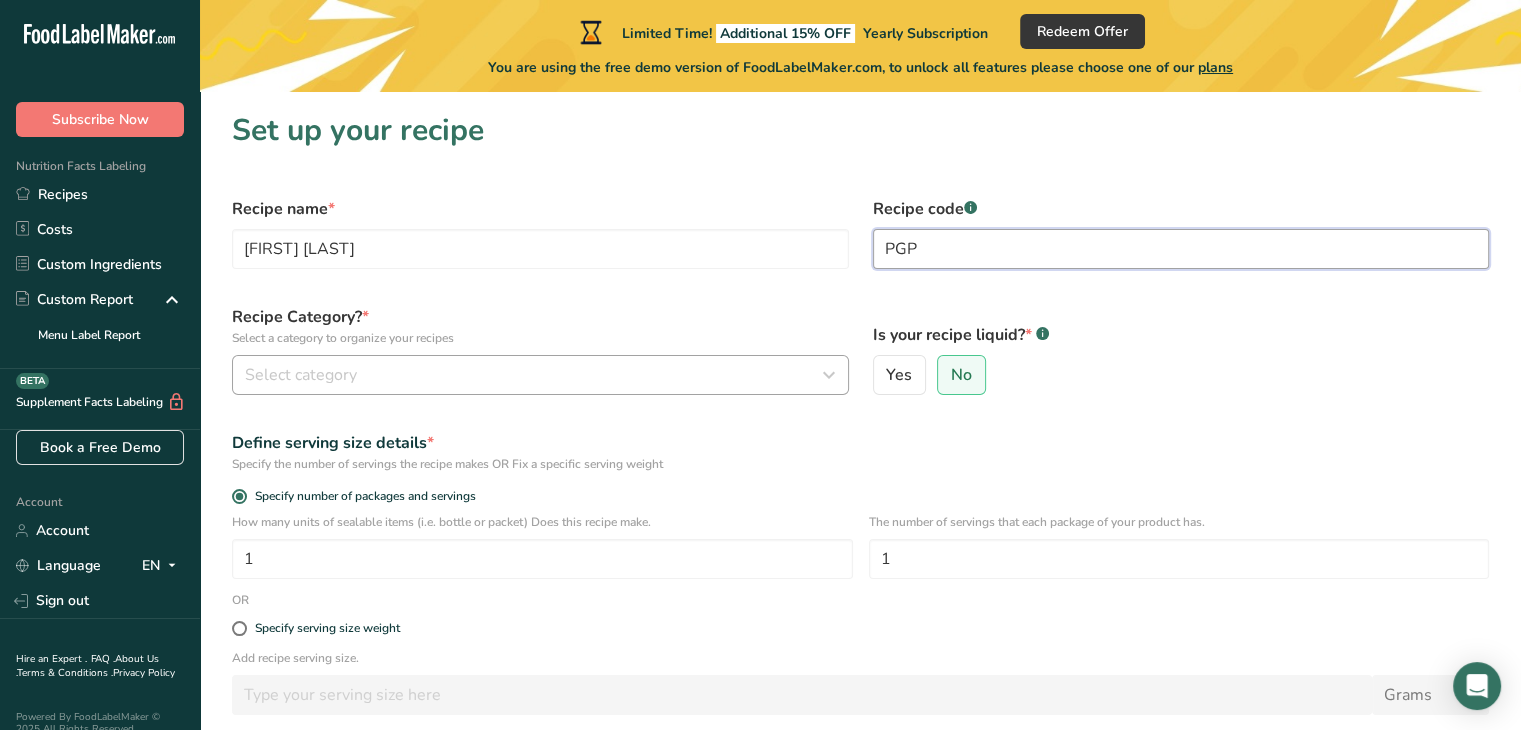 type on "PGP" 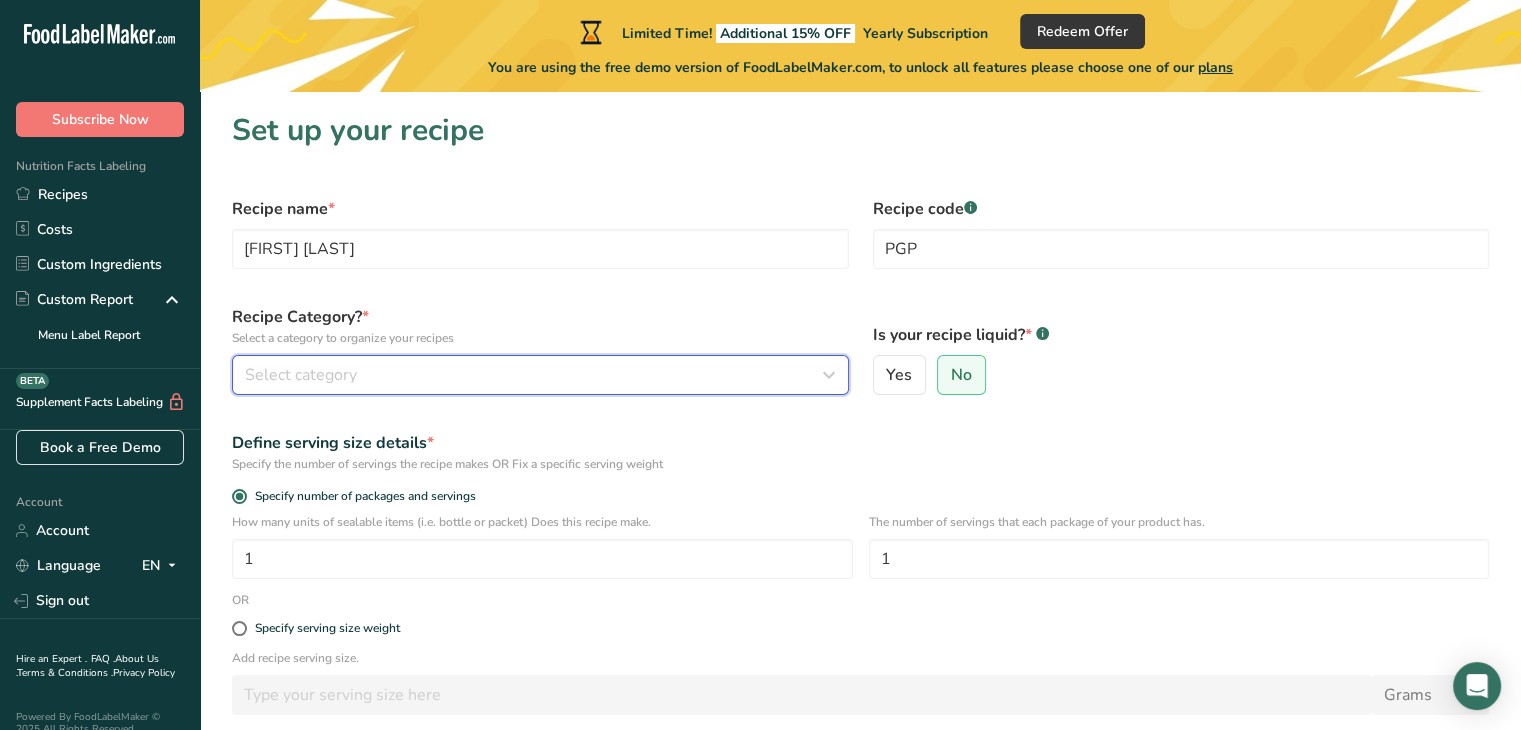 click on "Select category" at bounding box center [301, 375] 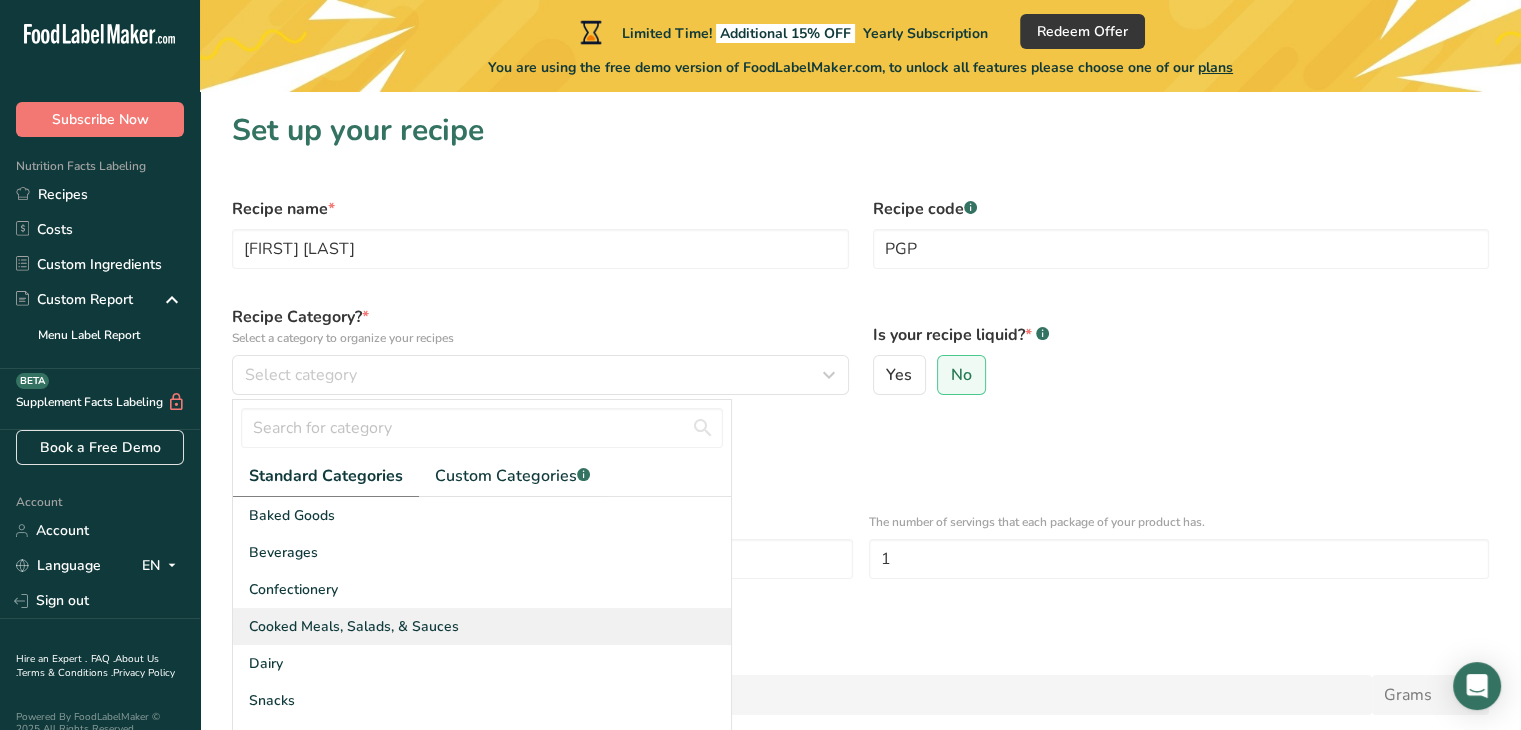 click on "Cooked Meals, Salads, & Sauces" at bounding box center [354, 626] 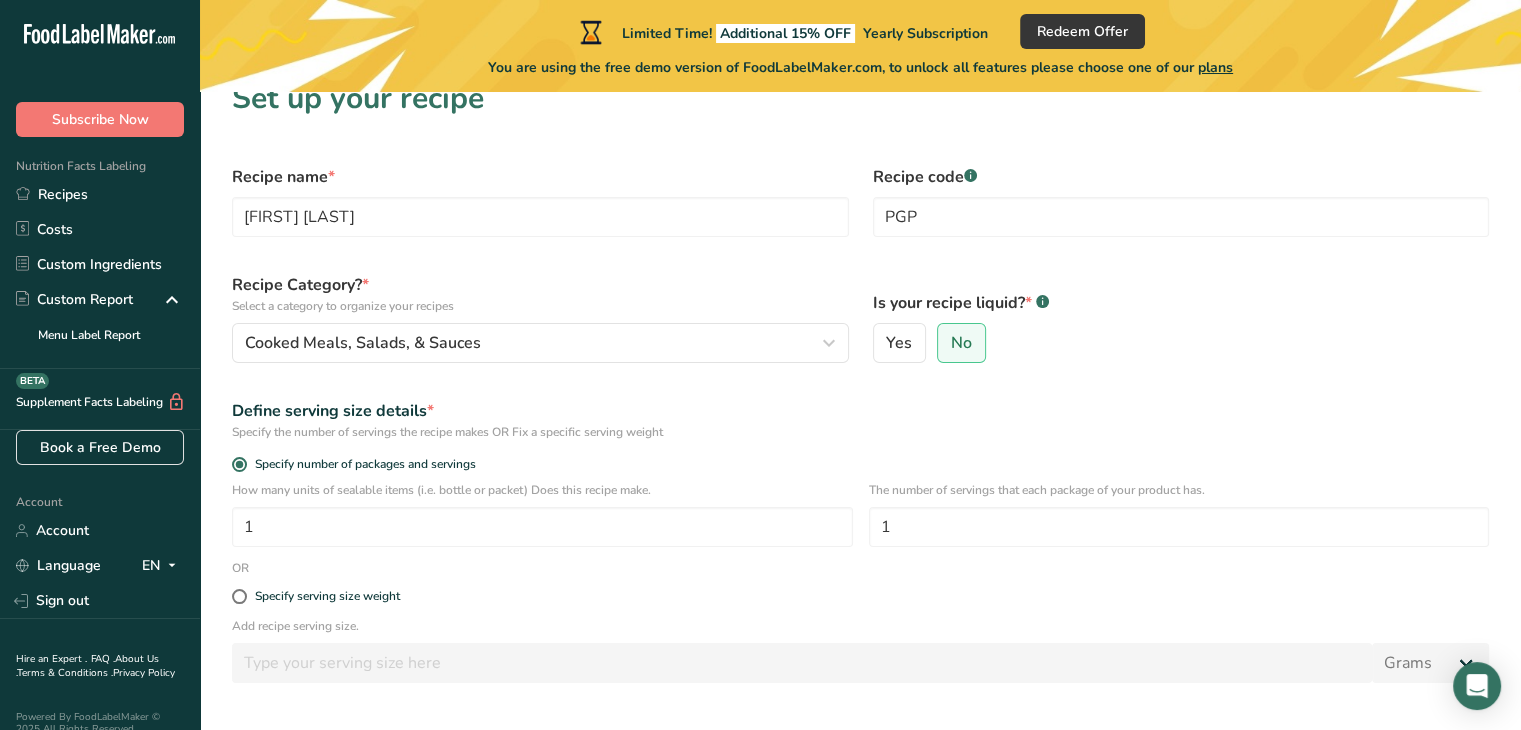 scroll, scrollTop: 181, scrollLeft: 0, axis: vertical 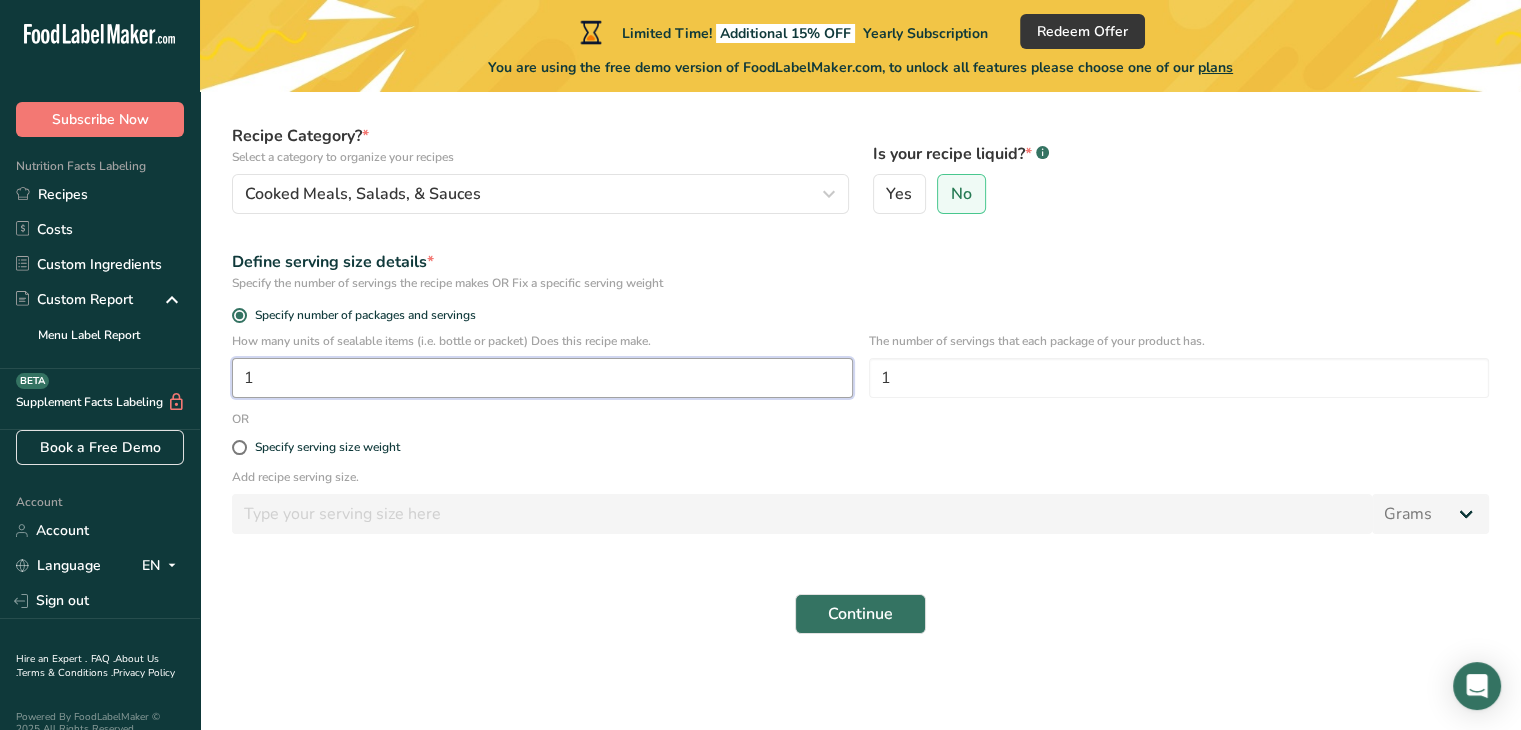 click on "1" at bounding box center [542, 378] 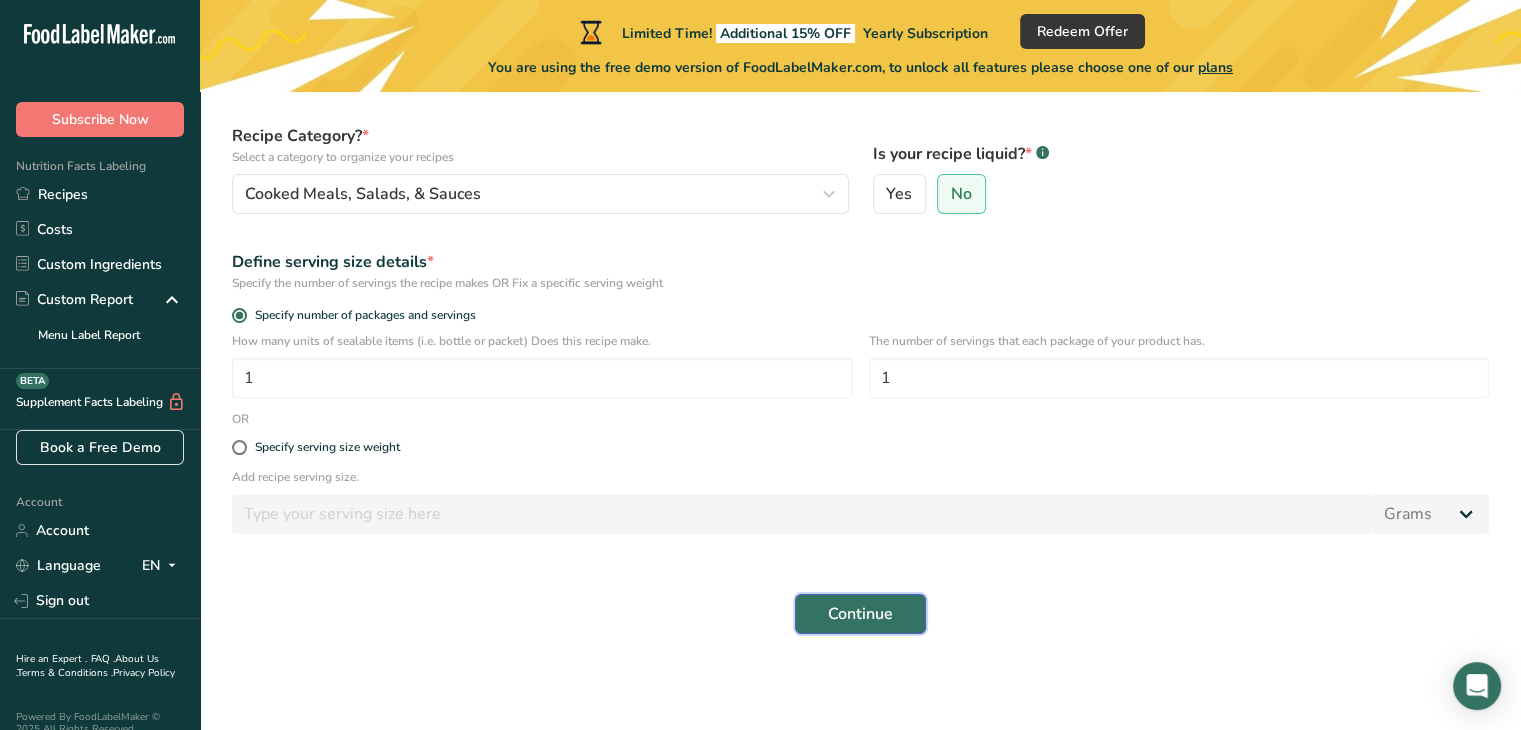 drag, startPoint x: 870, startPoint y: 613, endPoint x: 751, endPoint y: 426, distance: 221.65288 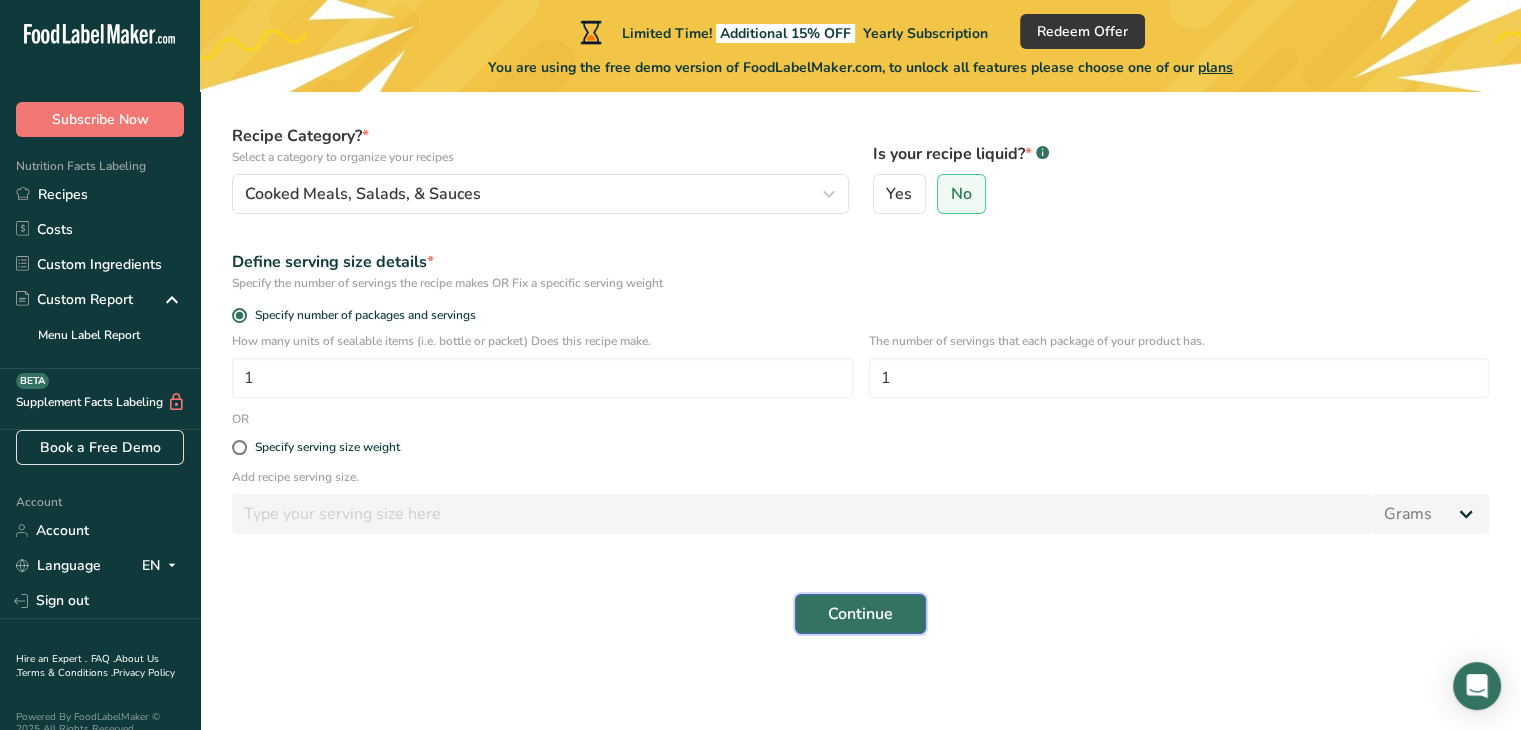 click on "Recipe name *   [FIRST] [LAST]
Recipe code
.a-a{fill:#347362;}.b-a{fill:#fff;}           PGP
Recipe Category? *
Select a category to organize your recipes
Cooked Meals, Salads, & Sauces
Standard Categories
Custom Categories
.a-a{fill:#347362;}.b-a{fill:#fff;}
Baked Goods
Beverages
Confectionery
Cooked Meals, Salads, & Sauces
Dairy
Snacks
Add New Category
Is your recipe liquid? *   .a-a{fill:#347362;}.b-a{fill:#fff;}           Yes   No
Define serving size details *
Specify the number of servings the recipe makes OR Fix a specific serving weight
Specify number of packages and servings
1     1" at bounding box center (860, 325) 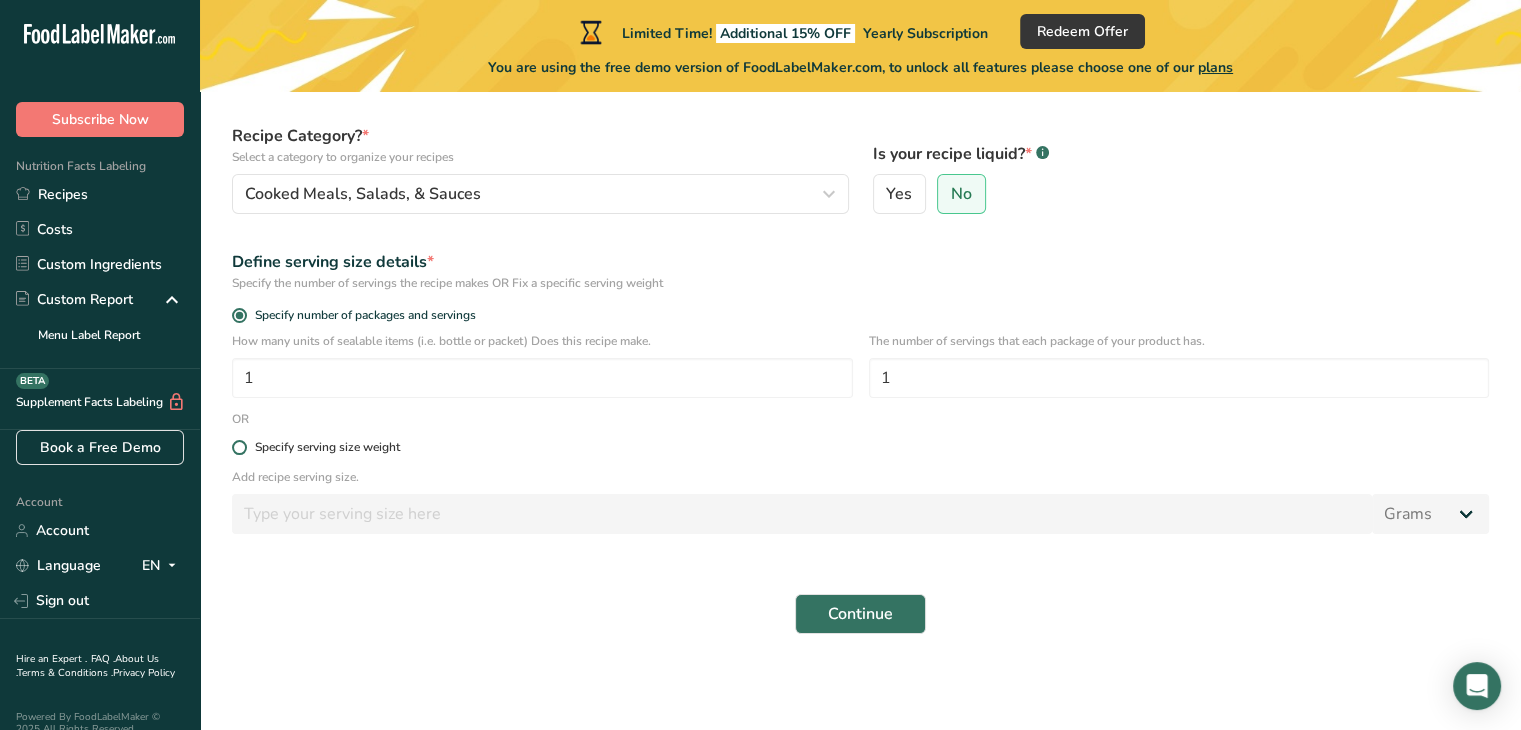 click at bounding box center [239, 447] 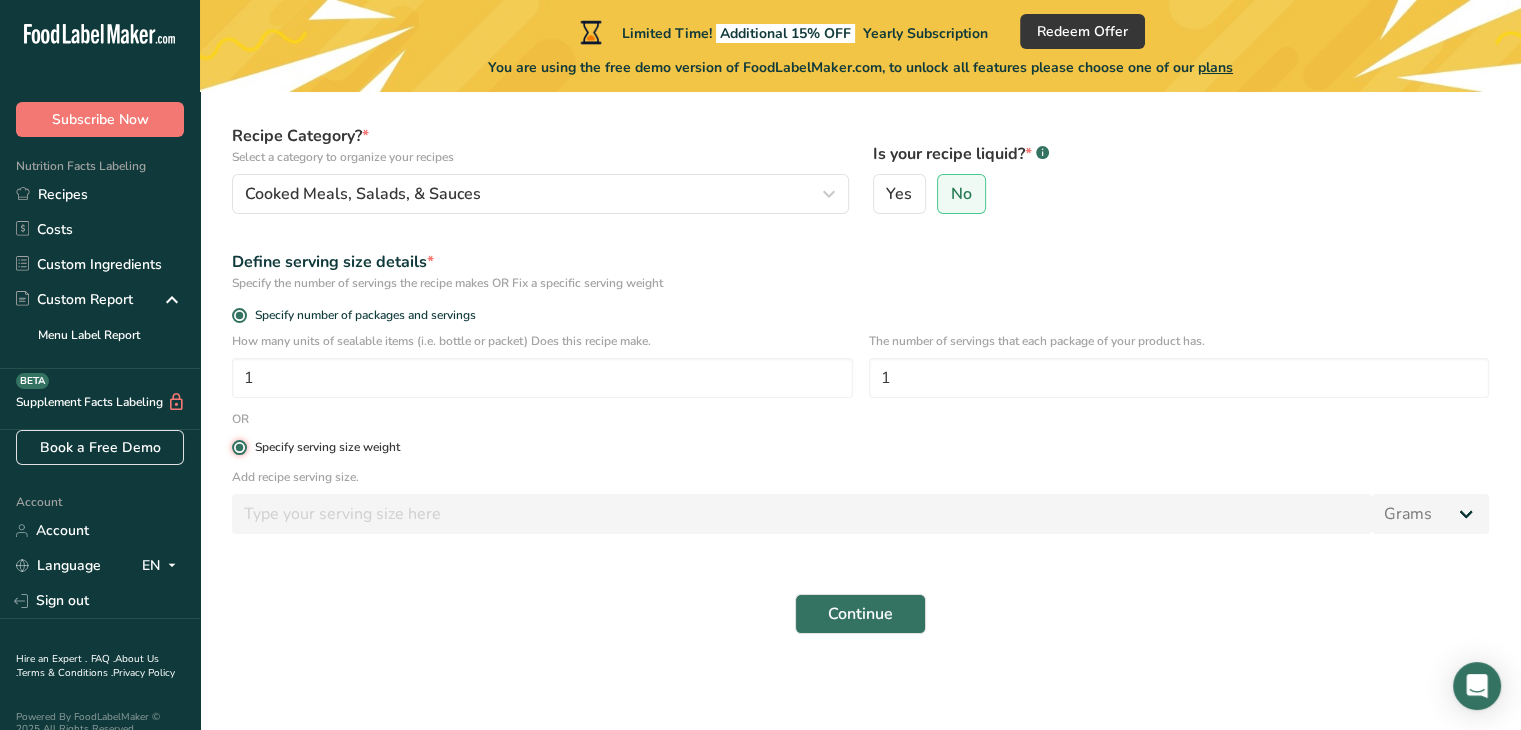 radio on "false" 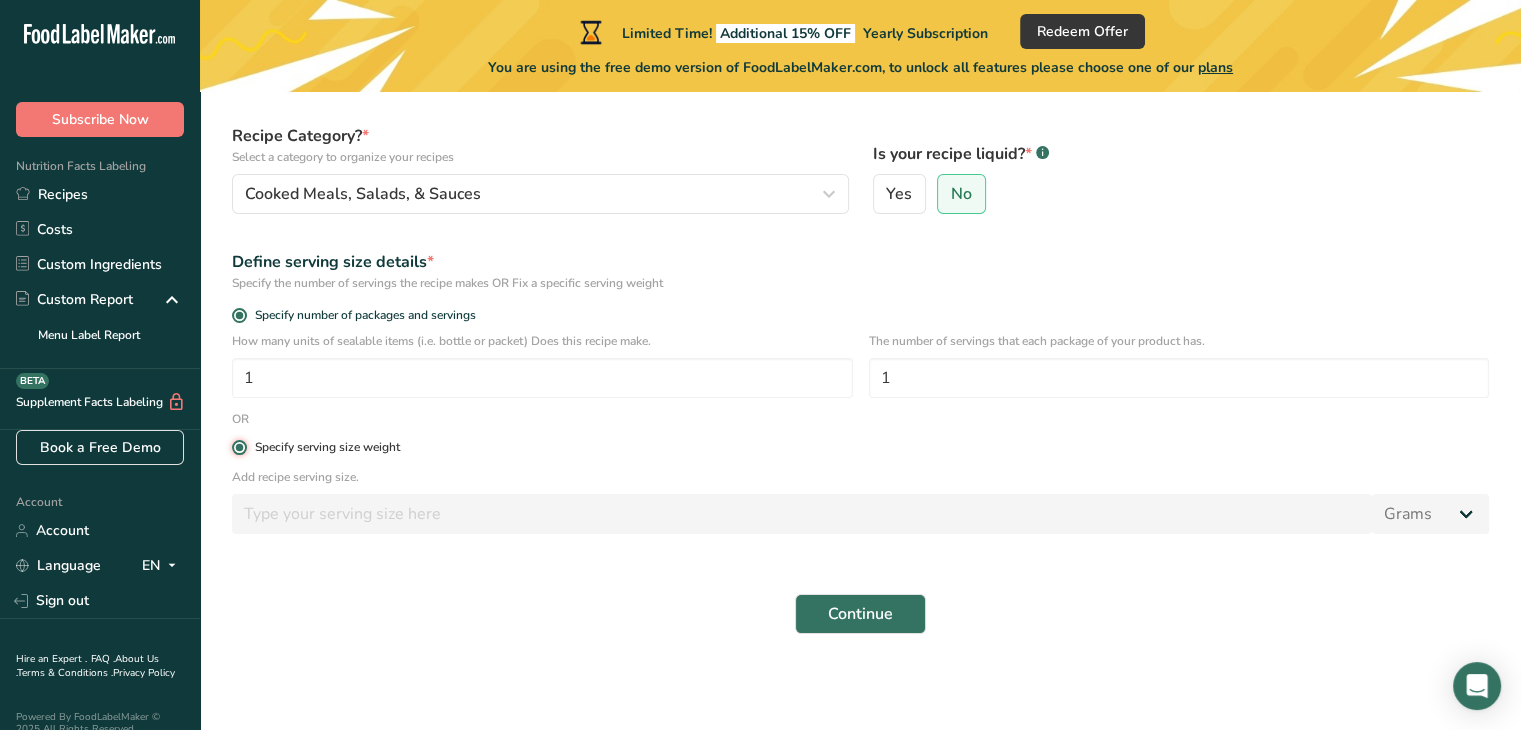 type 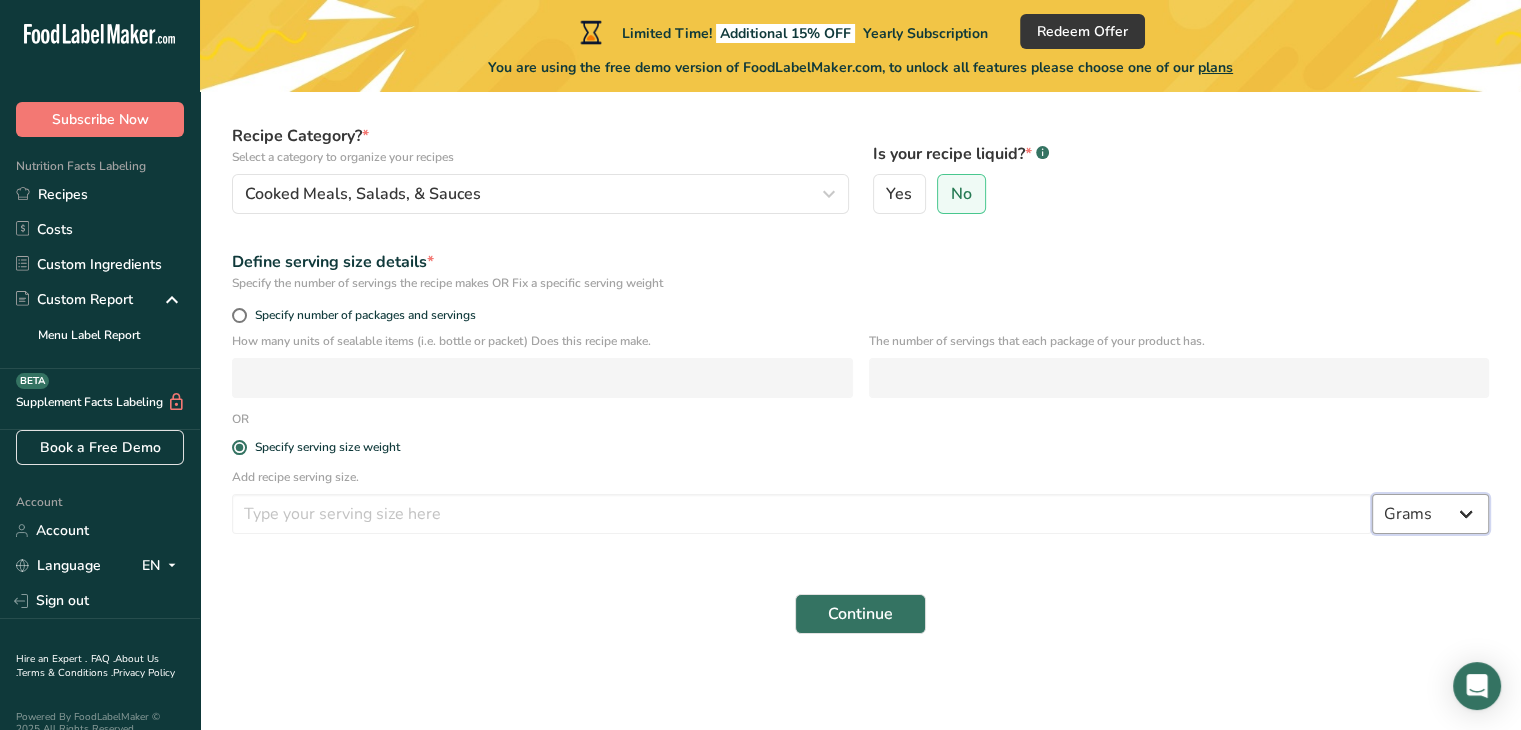 click on "Grams
kg
mg
mcg
lb
oz
l
mL
fl oz
tbsp
tsp
cup
qt
gallon" at bounding box center [1430, 514] 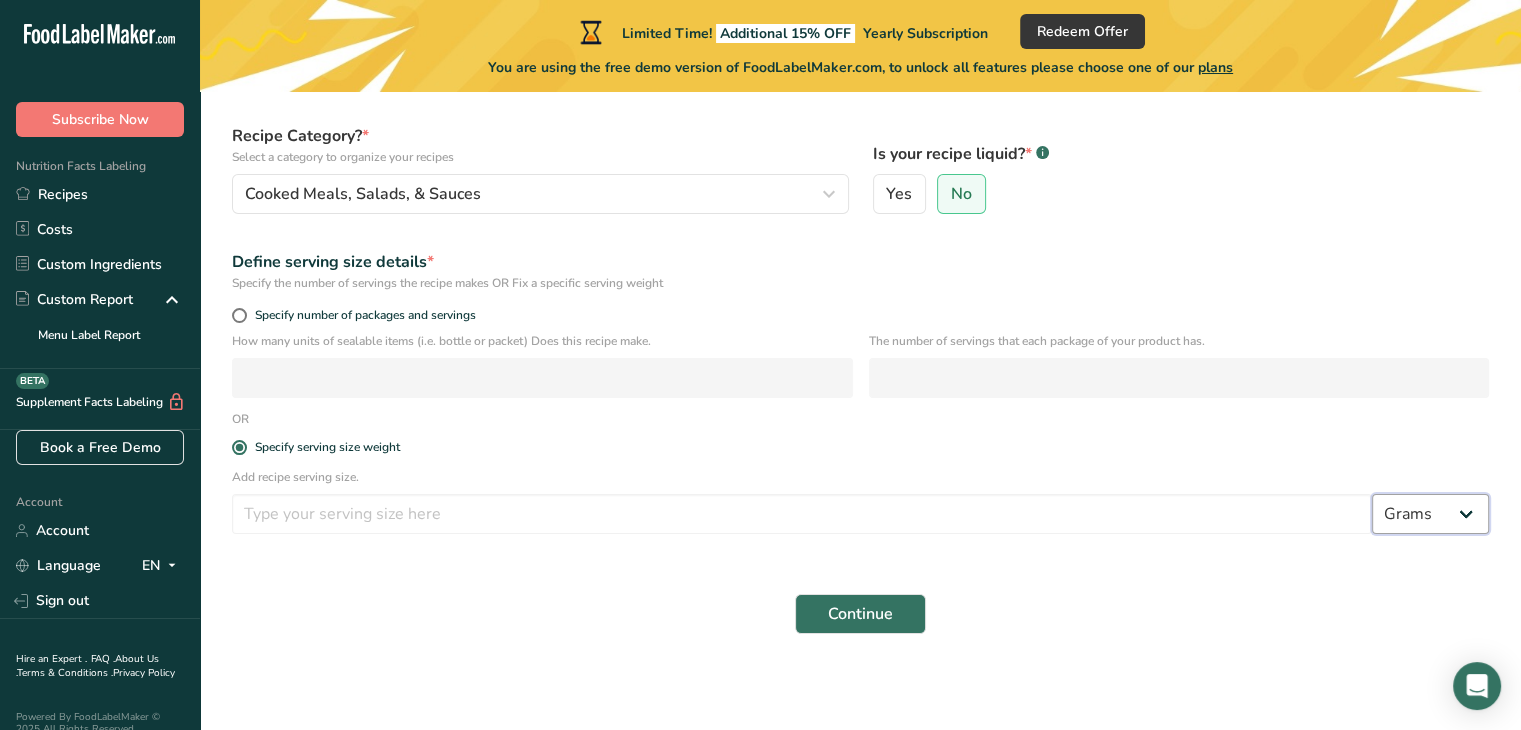 select on "19" 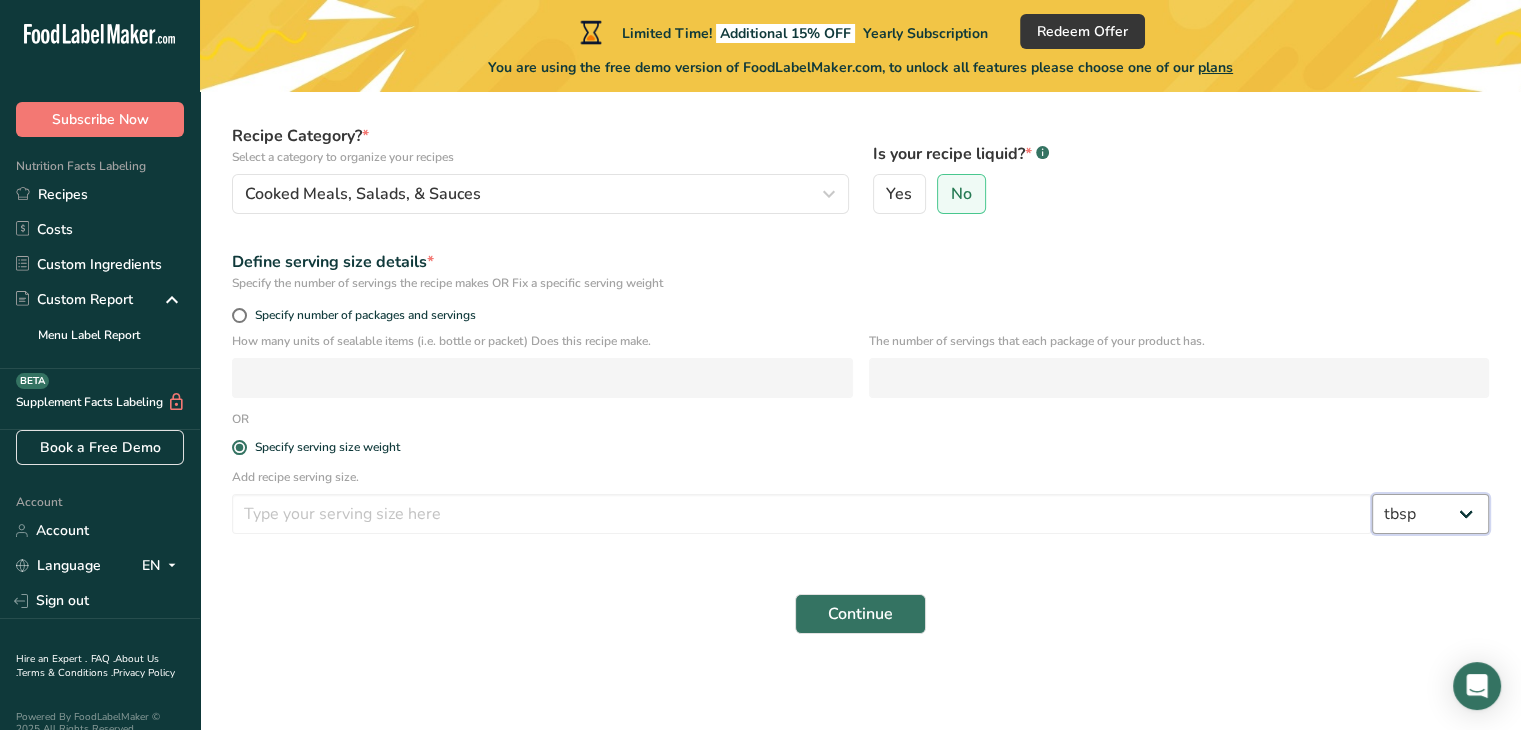 click on "Grams
kg
mg
mcg
lb
oz
l
mL
fl oz
tbsp
tsp
cup
qt
gallon" at bounding box center (1430, 514) 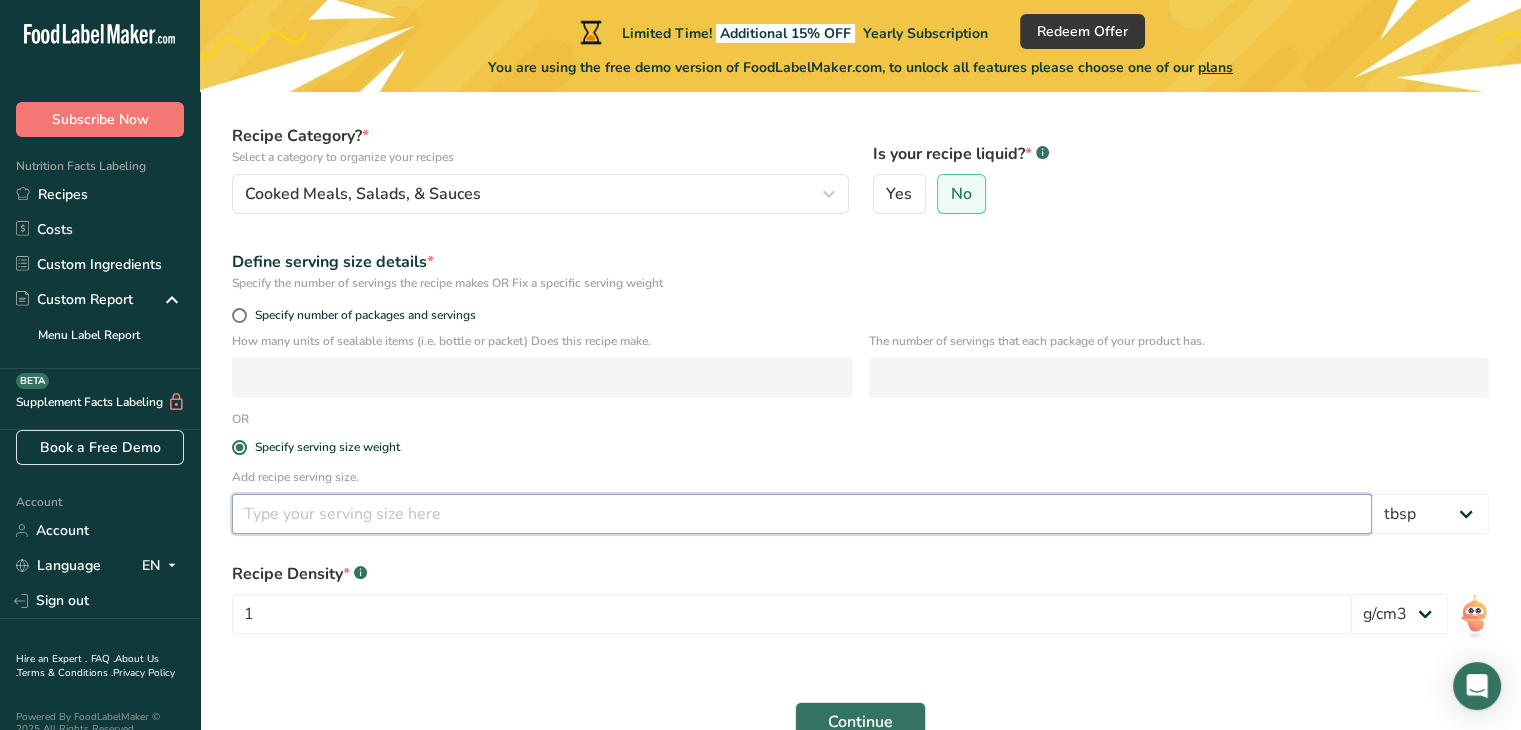 click at bounding box center [802, 514] 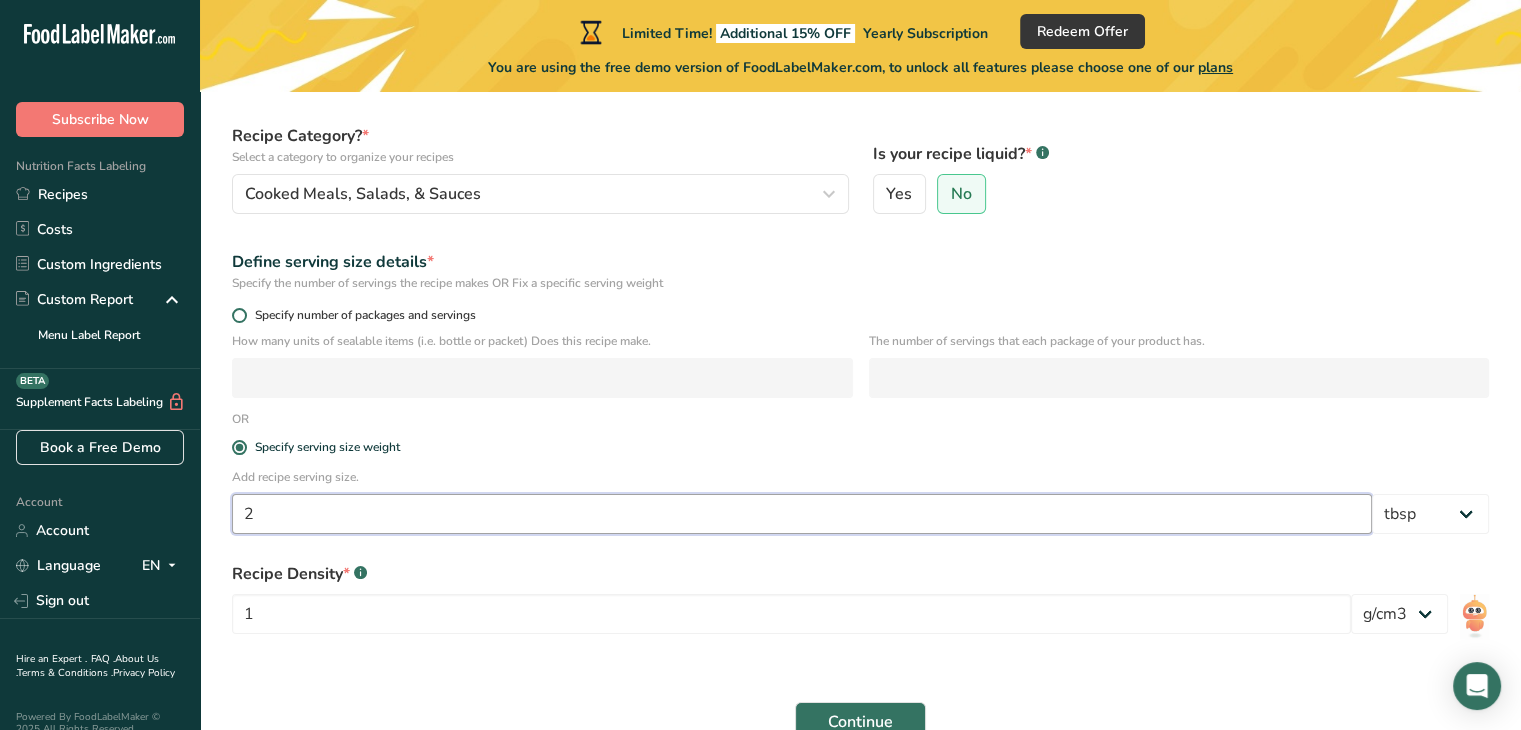 type on "2" 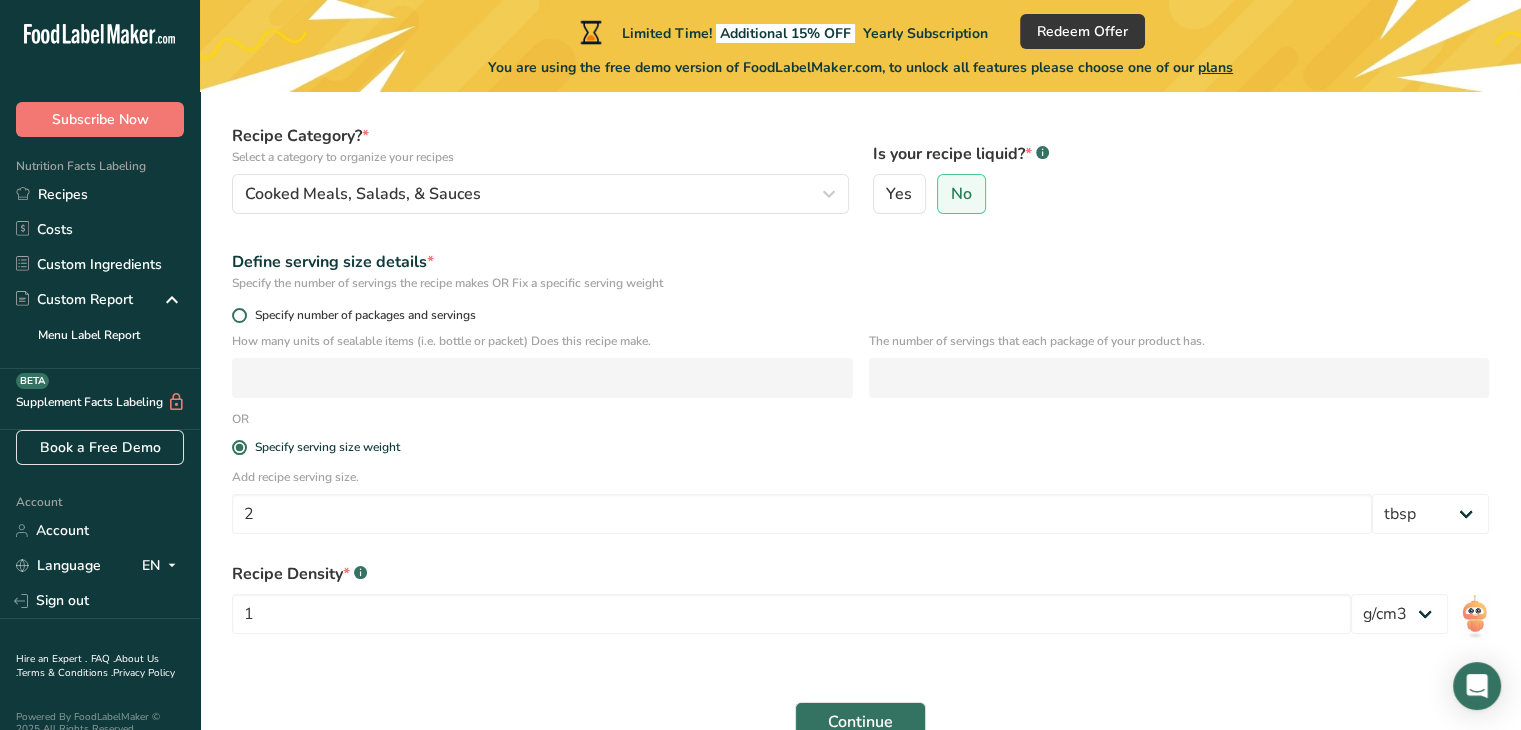 click at bounding box center (239, 315) 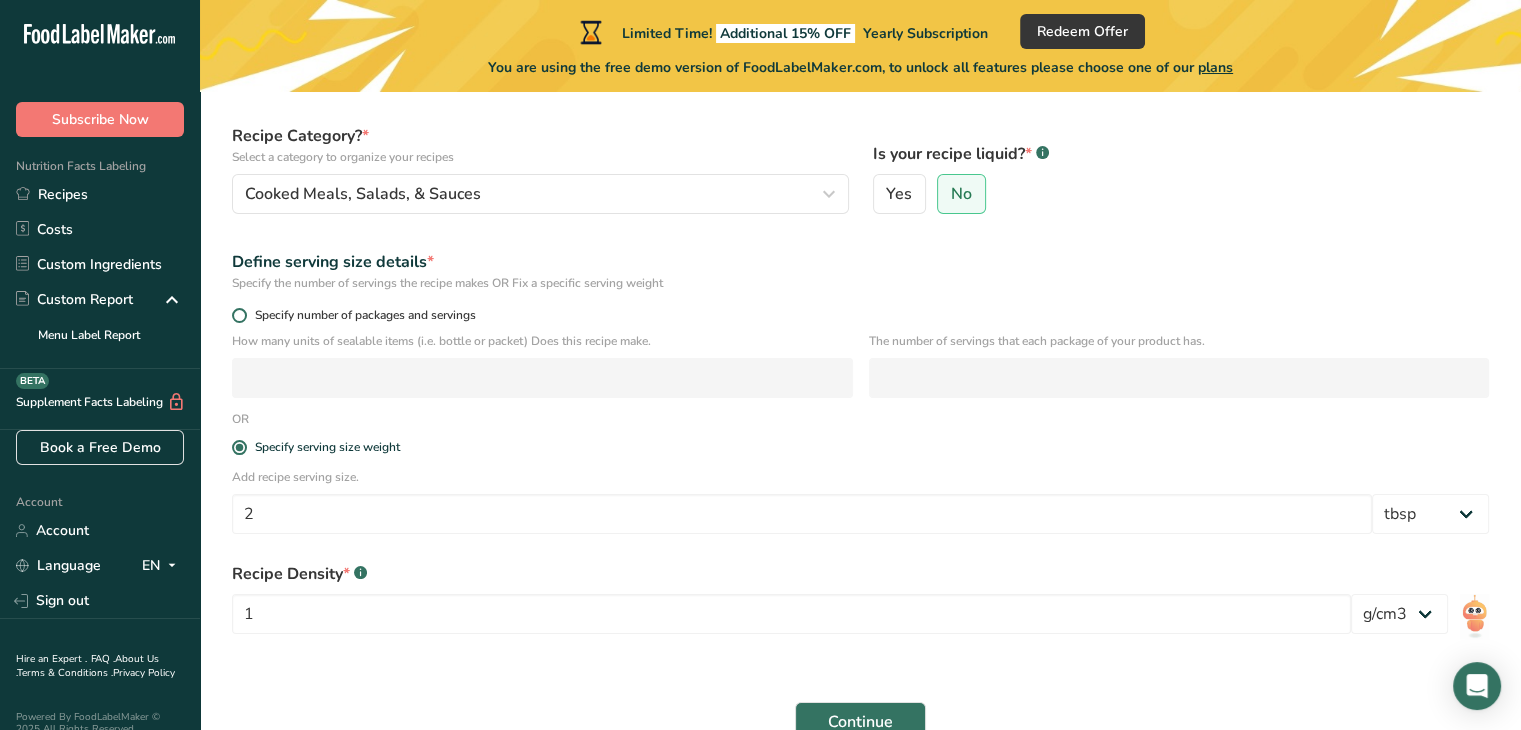 click on "Specify number of packages and servings" at bounding box center [238, 315] 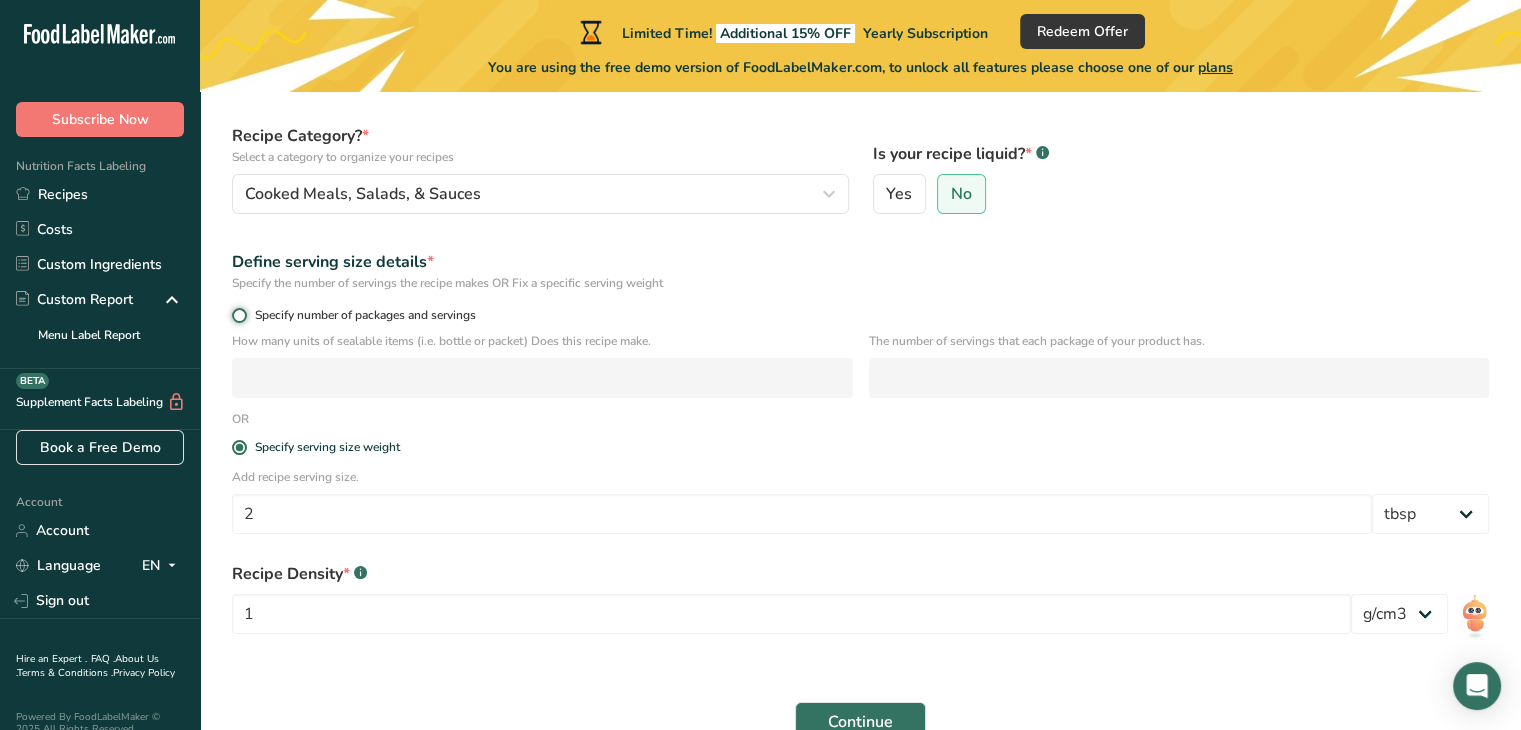 radio on "true" 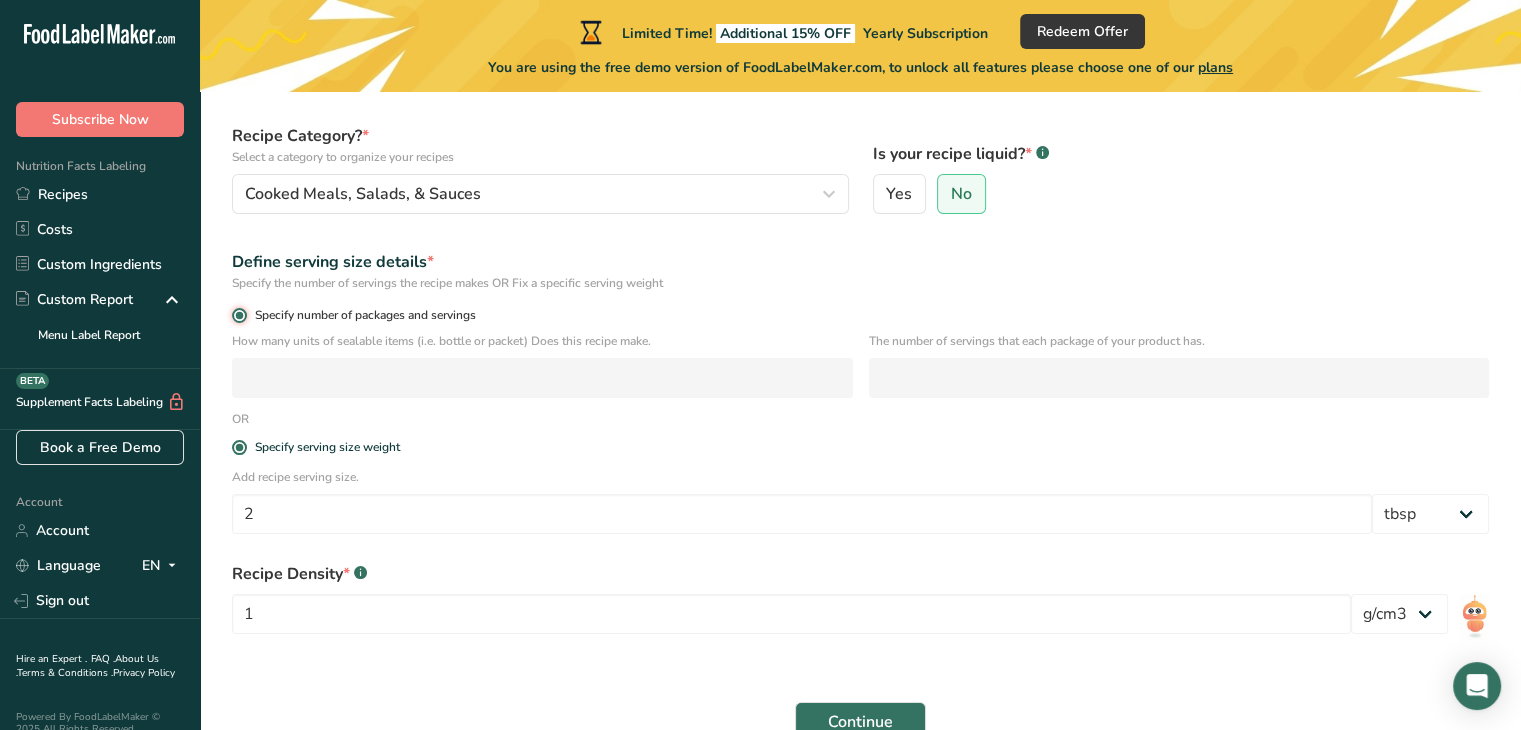 radio on "false" 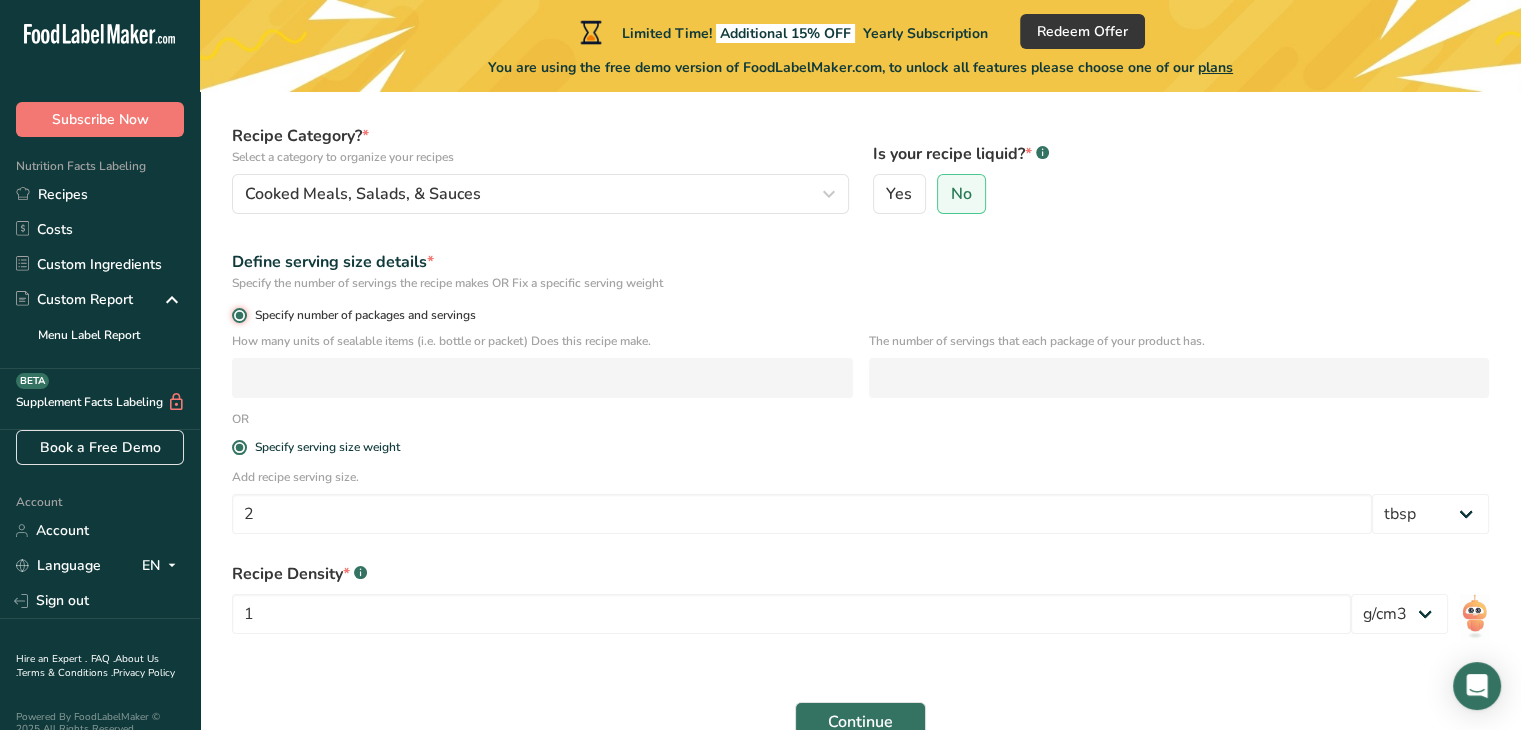 type 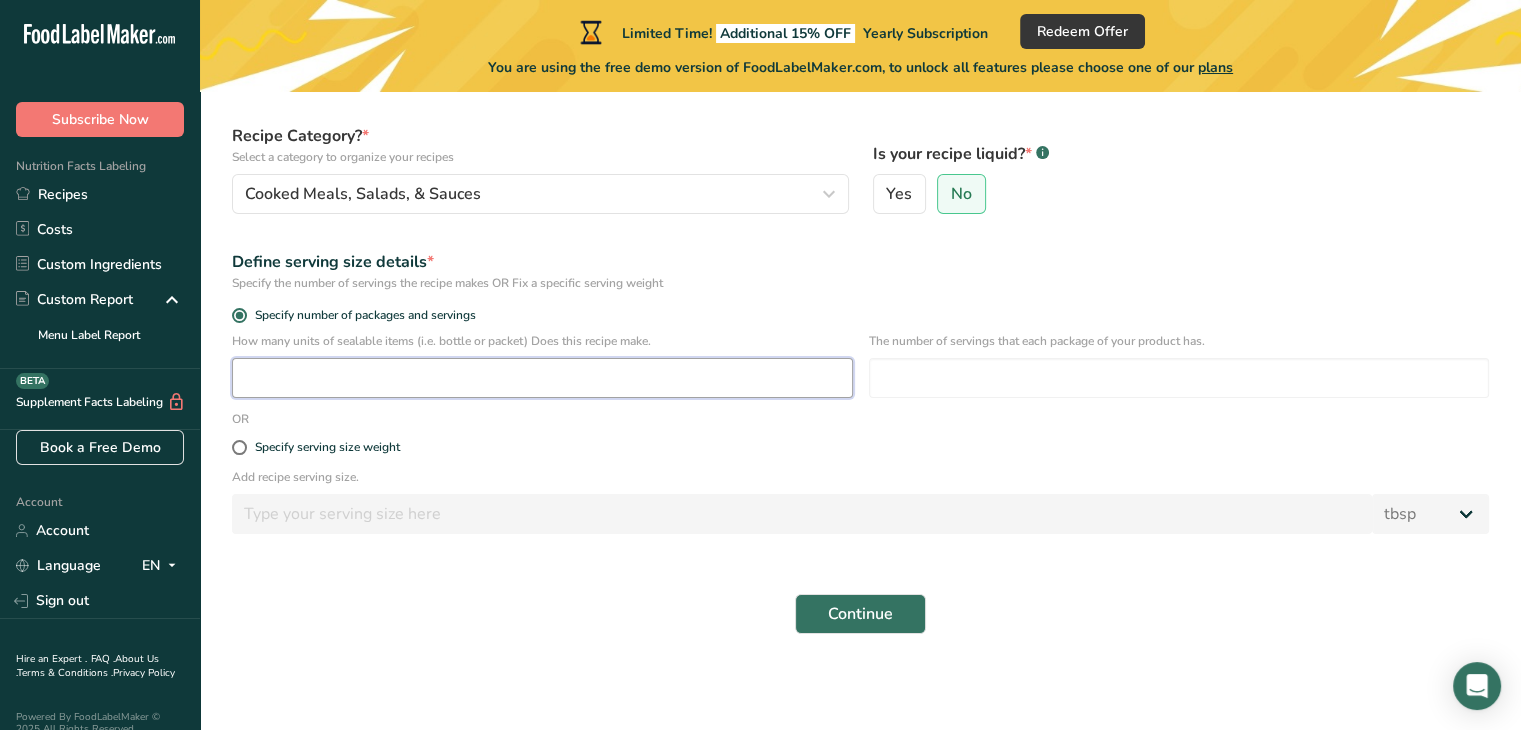 click at bounding box center (542, 378) 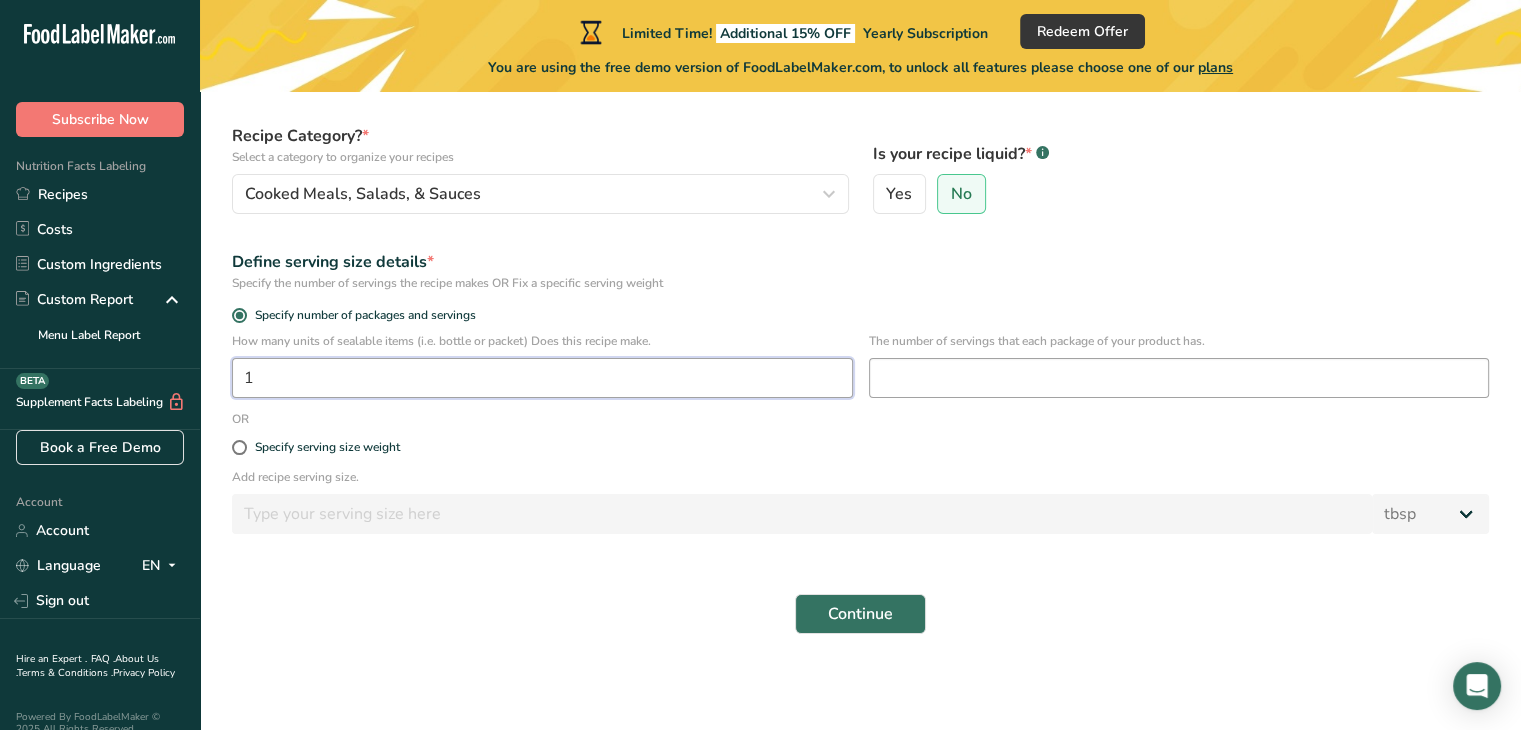 type on "1" 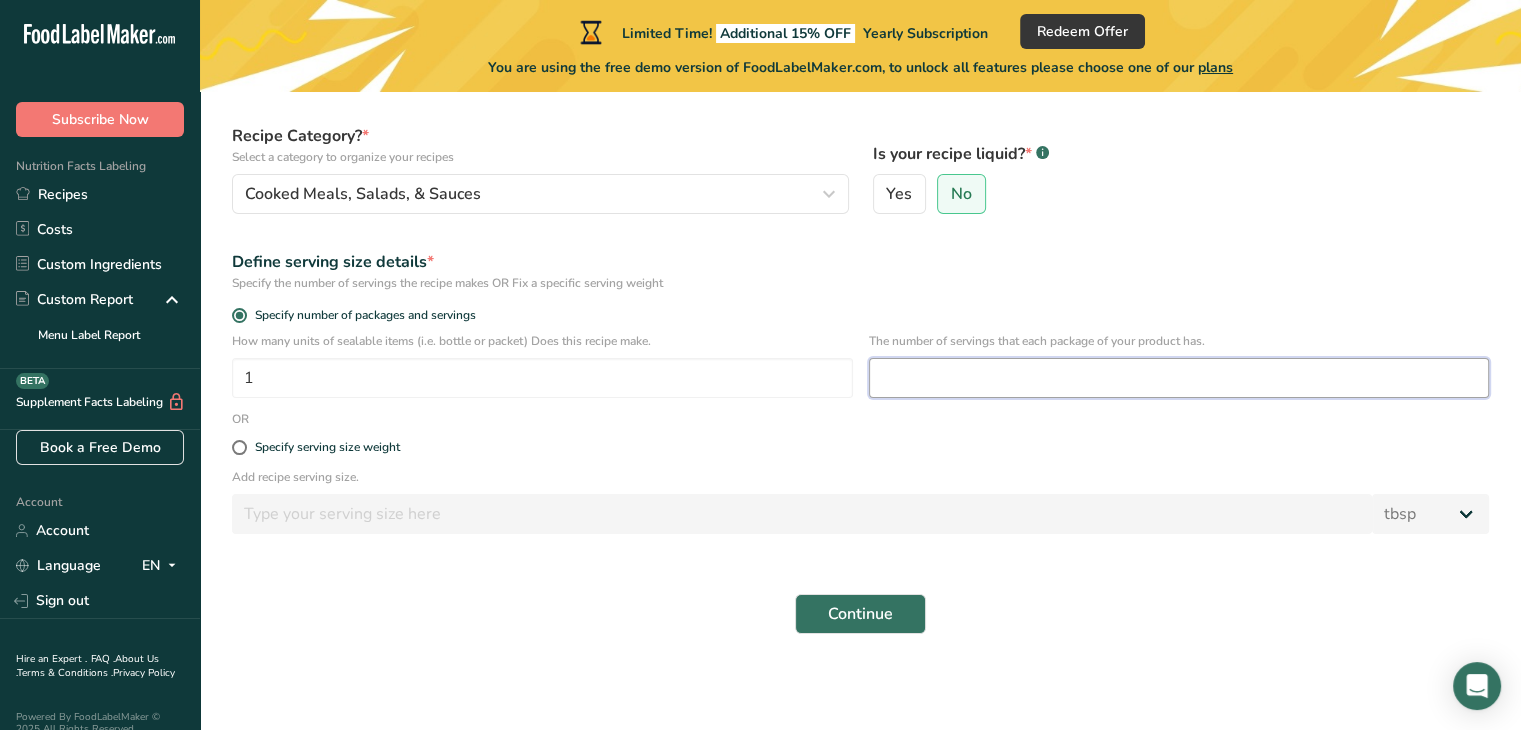 click at bounding box center (1179, 378) 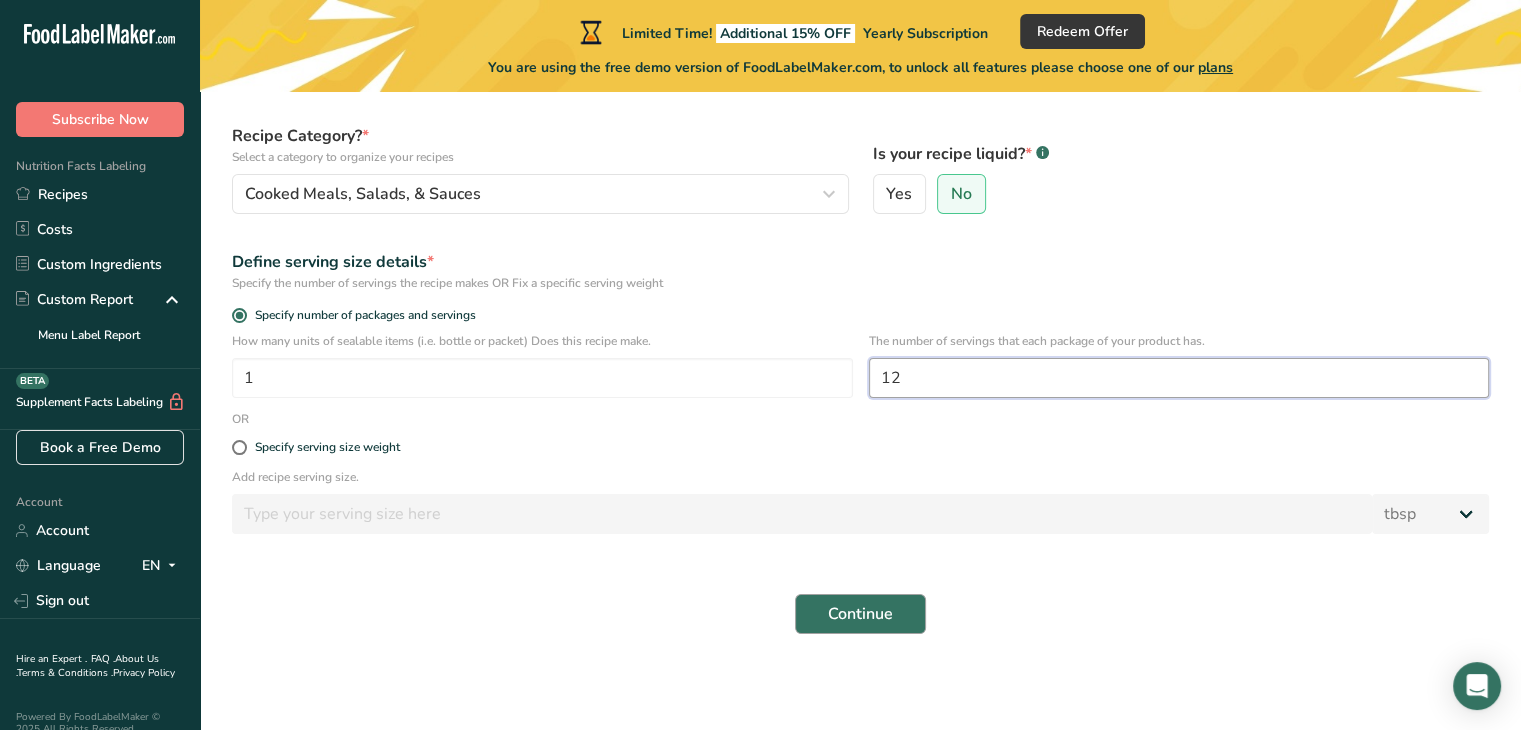 type on "12" 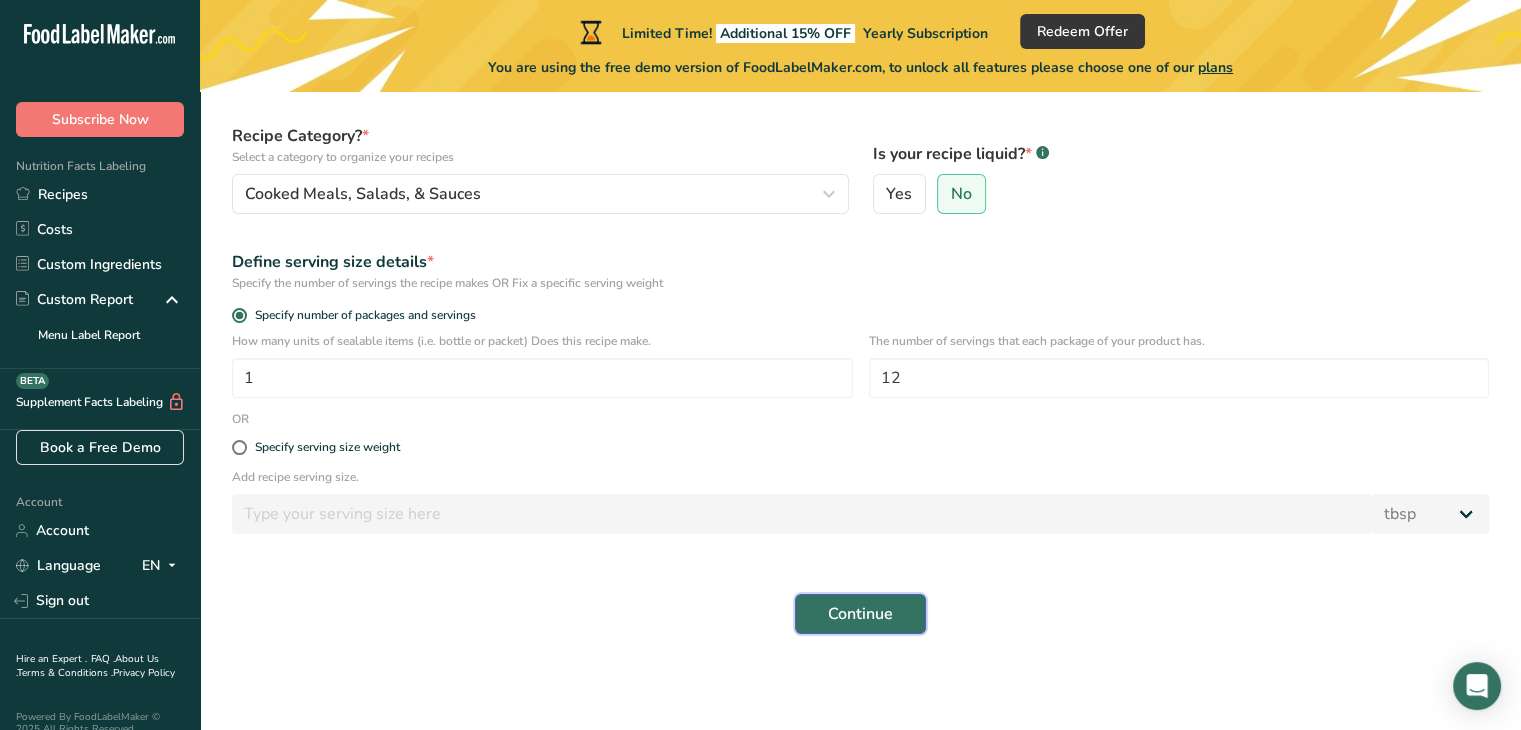click on "Continue" at bounding box center (860, 614) 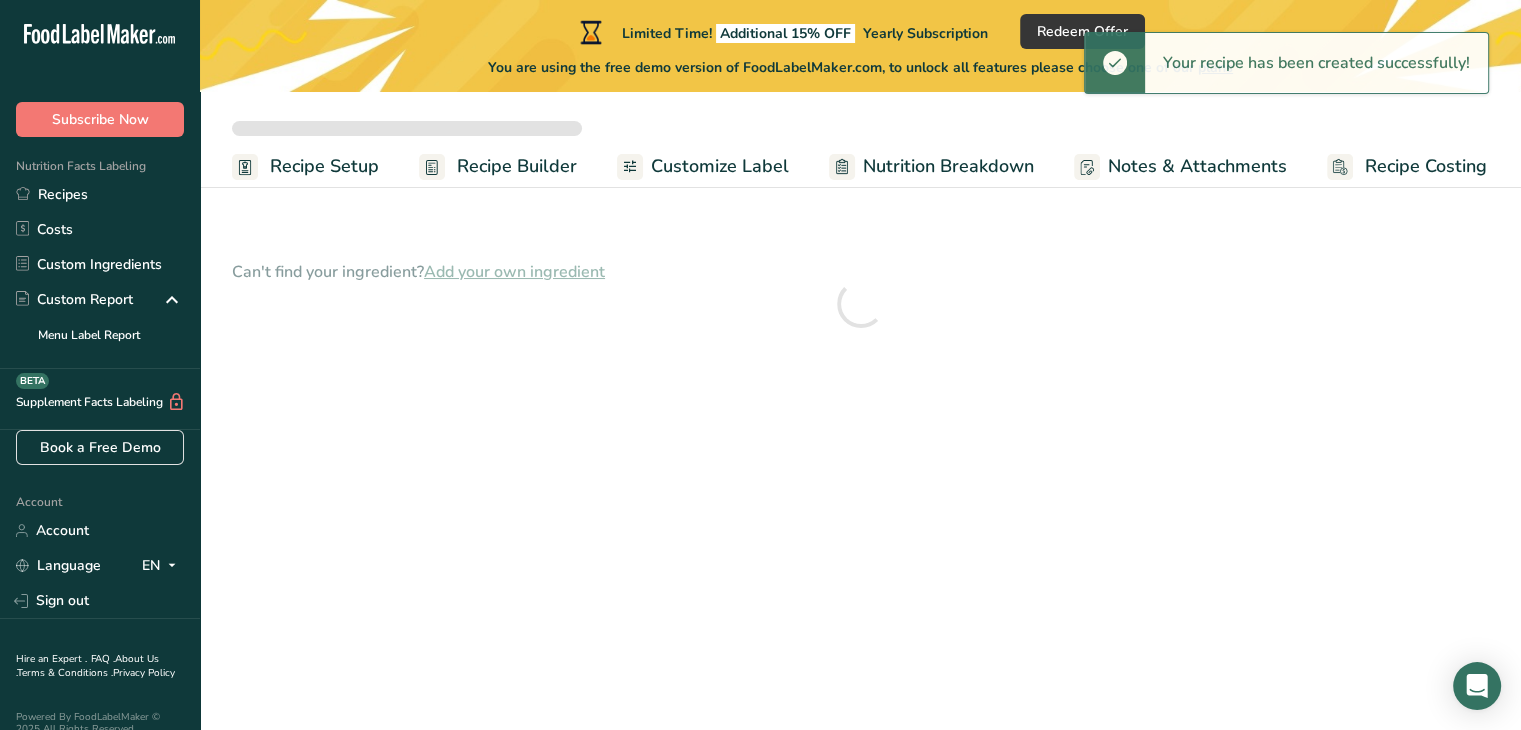 scroll, scrollTop: 0, scrollLeft: 0, axis: both 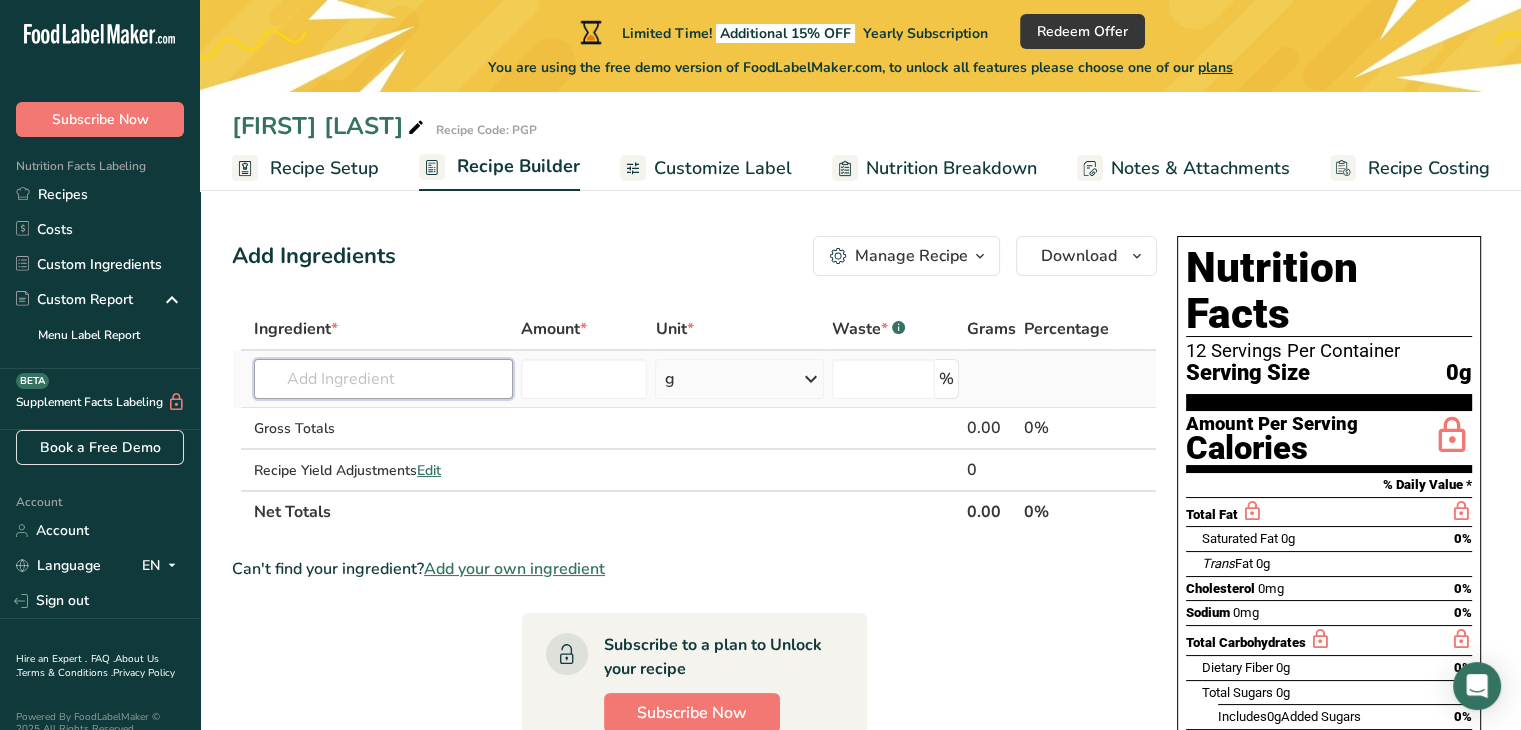 click at bounding box center [383, 379] 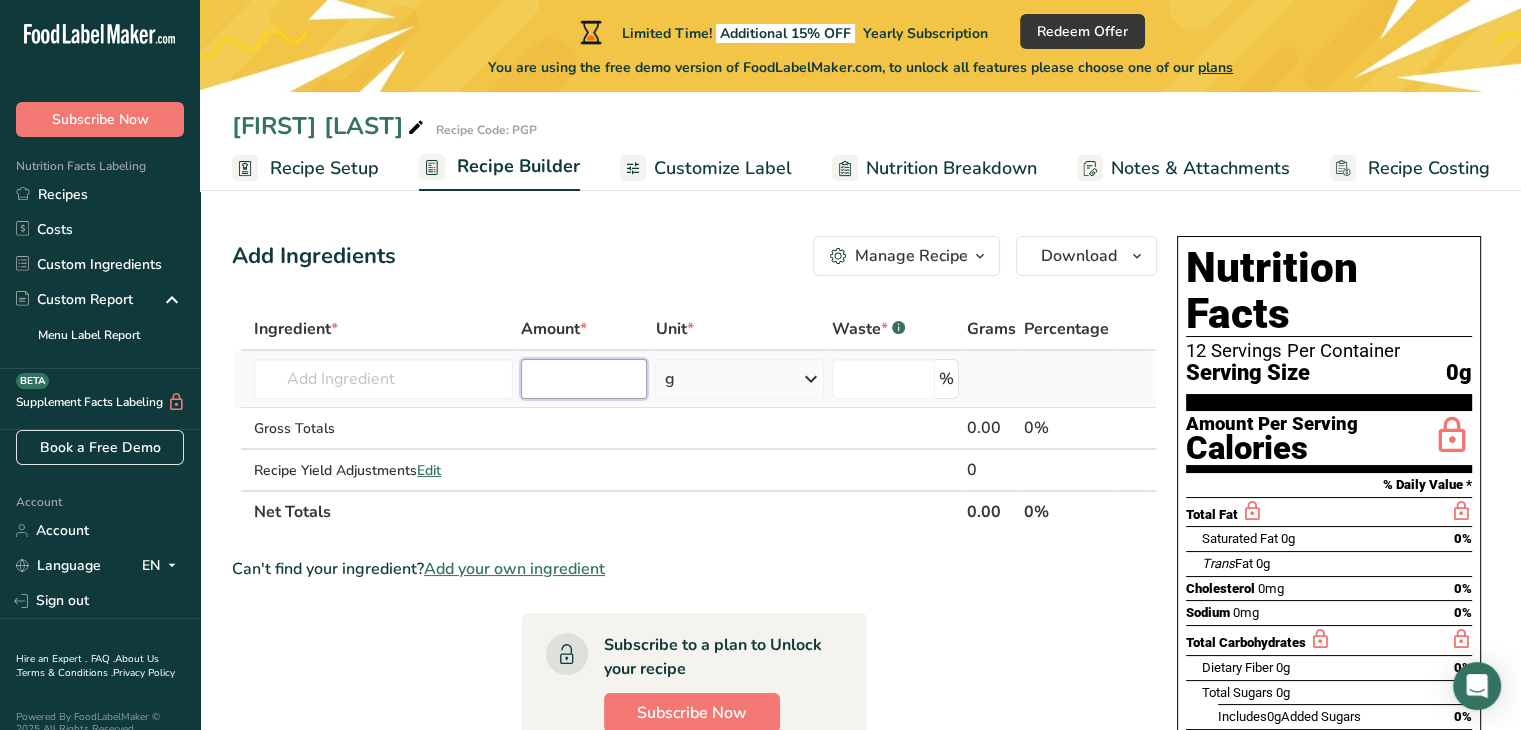 click at bounding box center (584, 379) 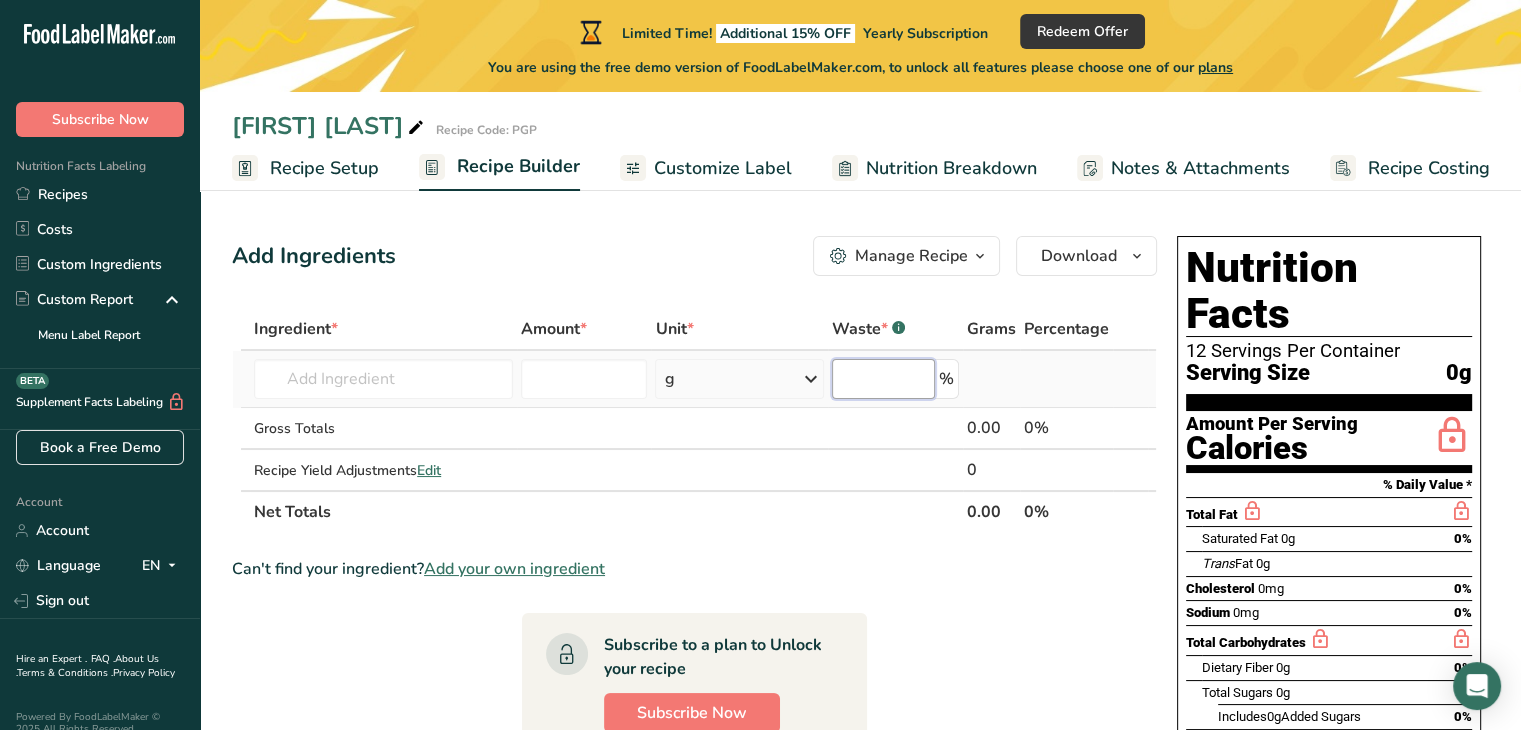 click at bounding box center (883, 379) 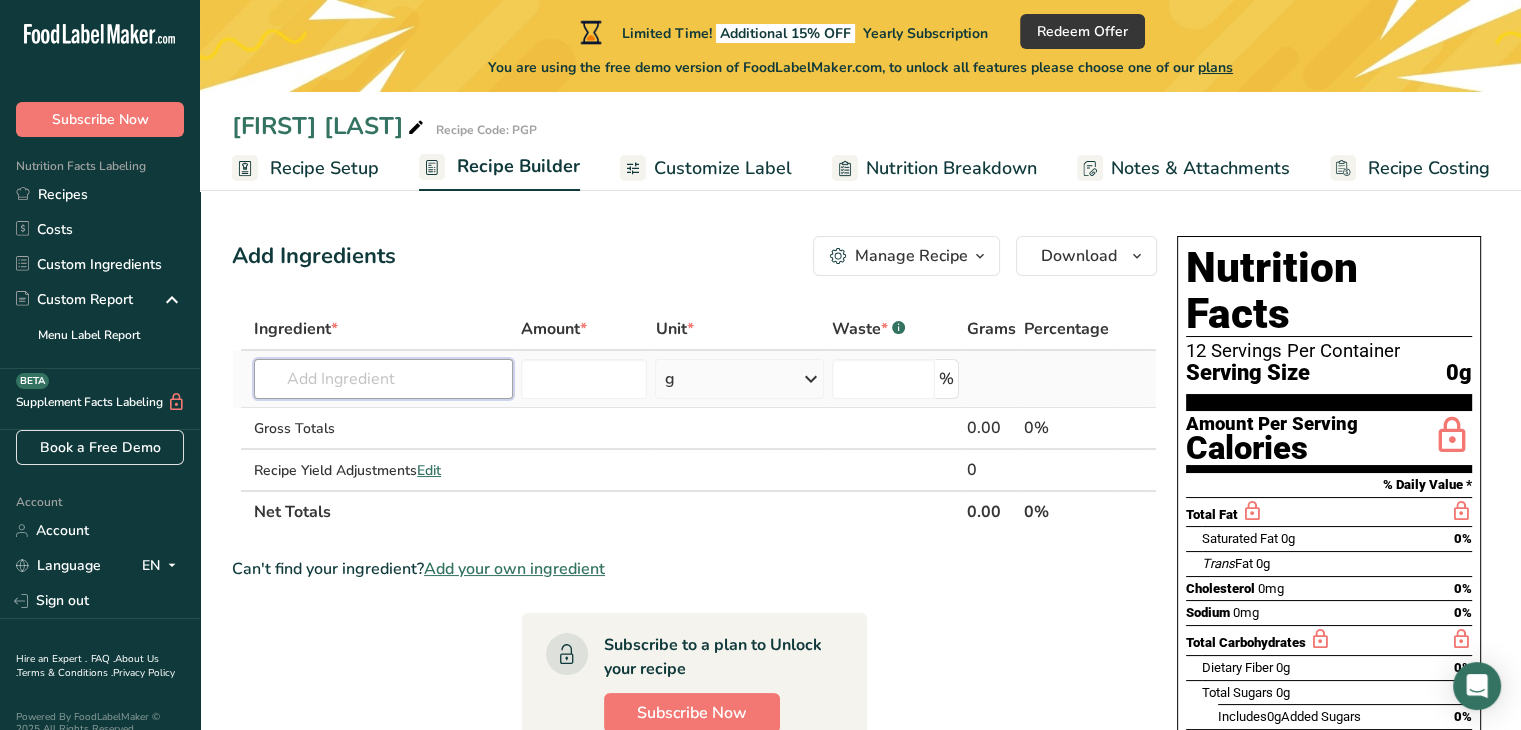 click at bounding box center [383, 379] 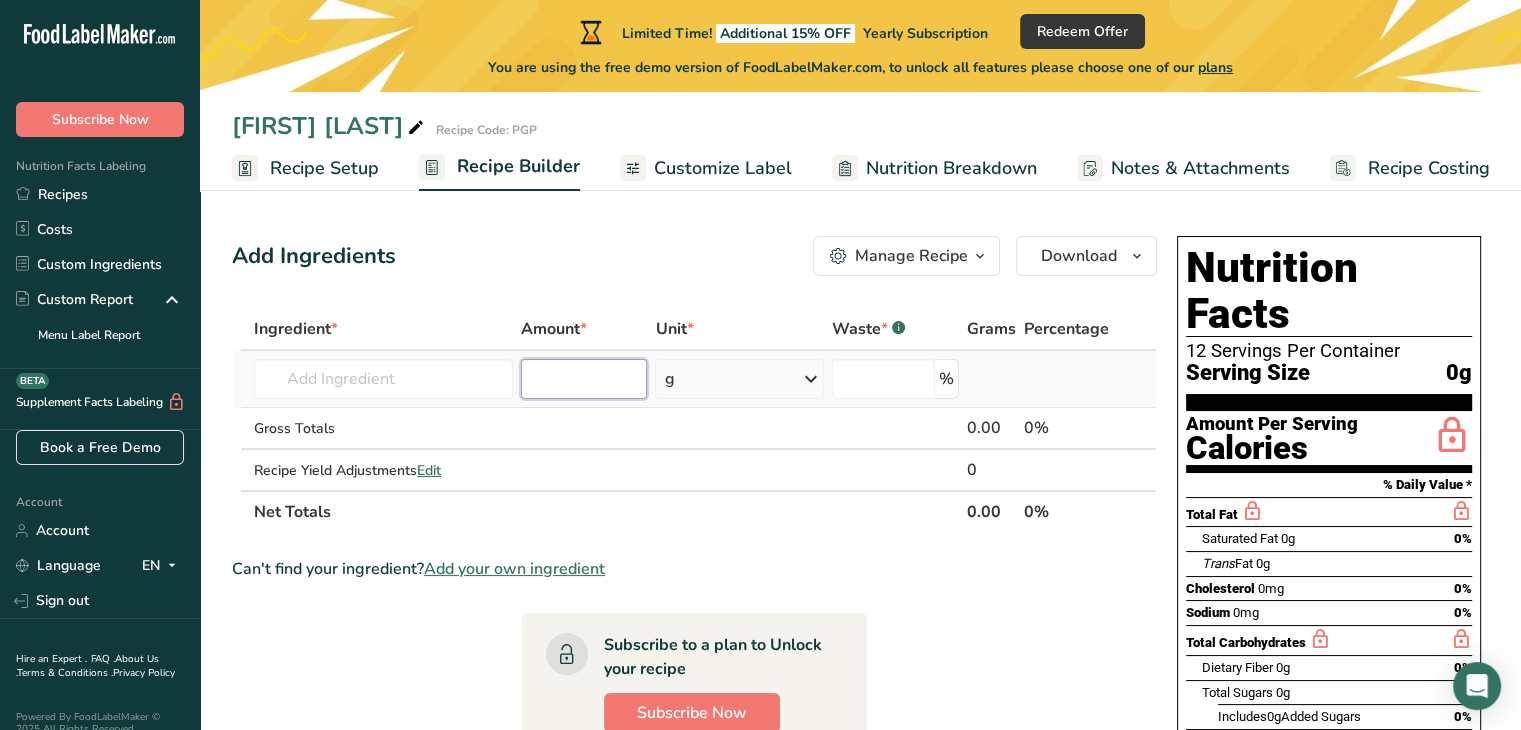 click at bounding box center [584, 379] 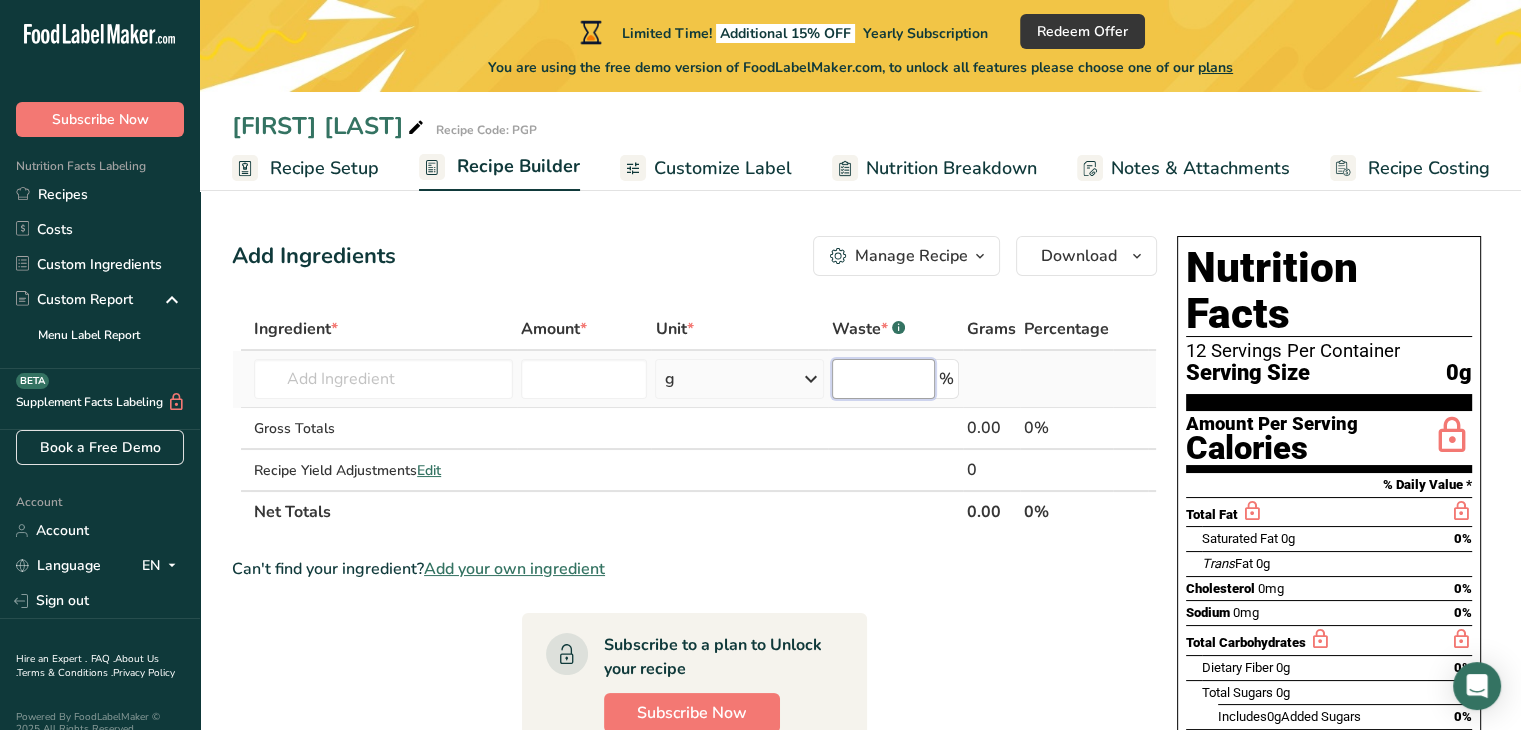 click at bounding box center (883, 379) 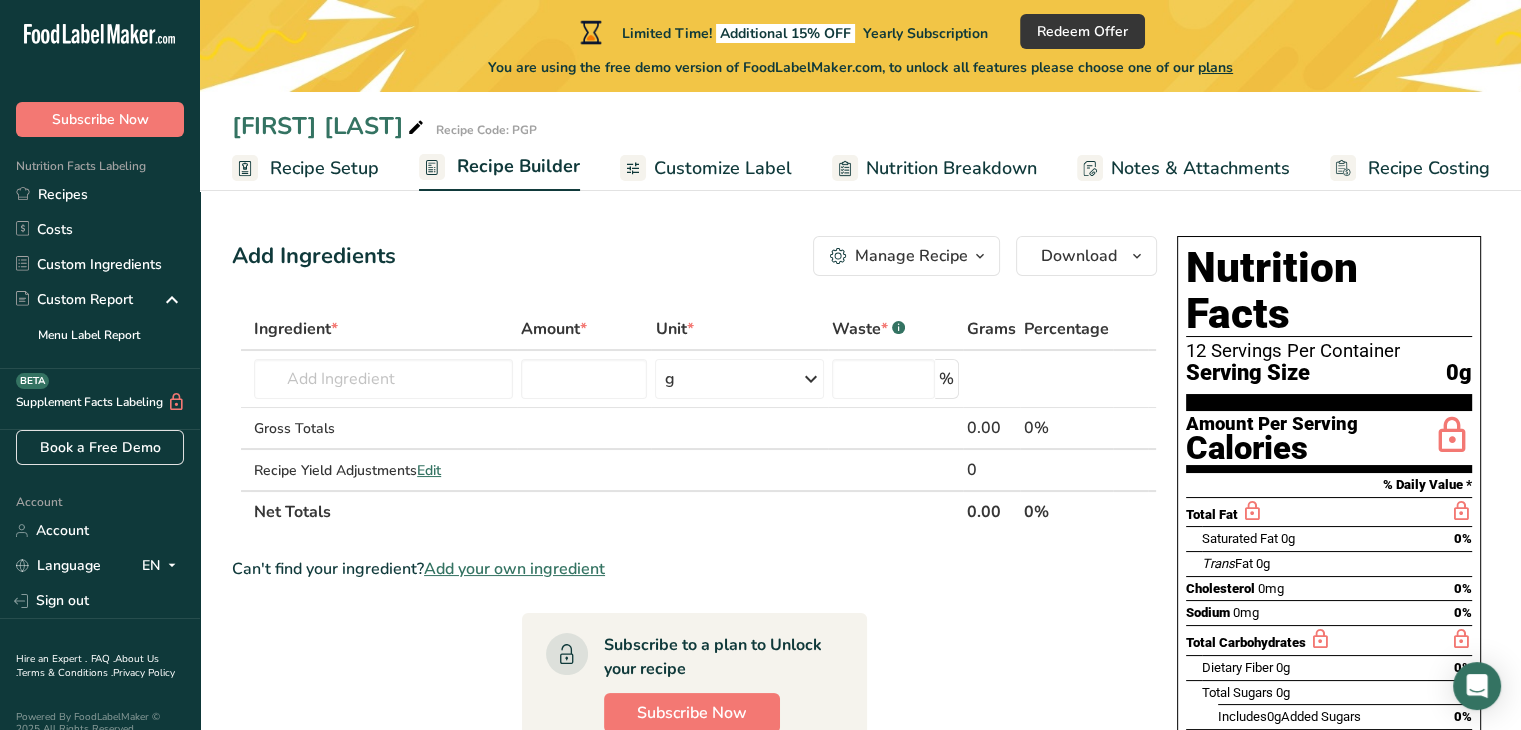 click on "Ingredient *
Amount *
Unit *
Waste *   .a-a{fill:#347362;}.b-a{fill:#fff;}          Grams
Percentage
Almond flour
1211
Milk, whole, 3.25% milkfat, without added vitamin A and vitamin D
23601
Beef, tenderloin, steak, separable lean only, trimmed to 1/8" fat, all grades, raw
13000
Beef, grass-fed, strip steaks, lean only, raw
13498
Beef, ground, 70% lean meat / 30% fat, raw
See full Results
g
Weight Units
g
kg
mg
See more
Volume Units
l" at bounding box center (694, 749) 